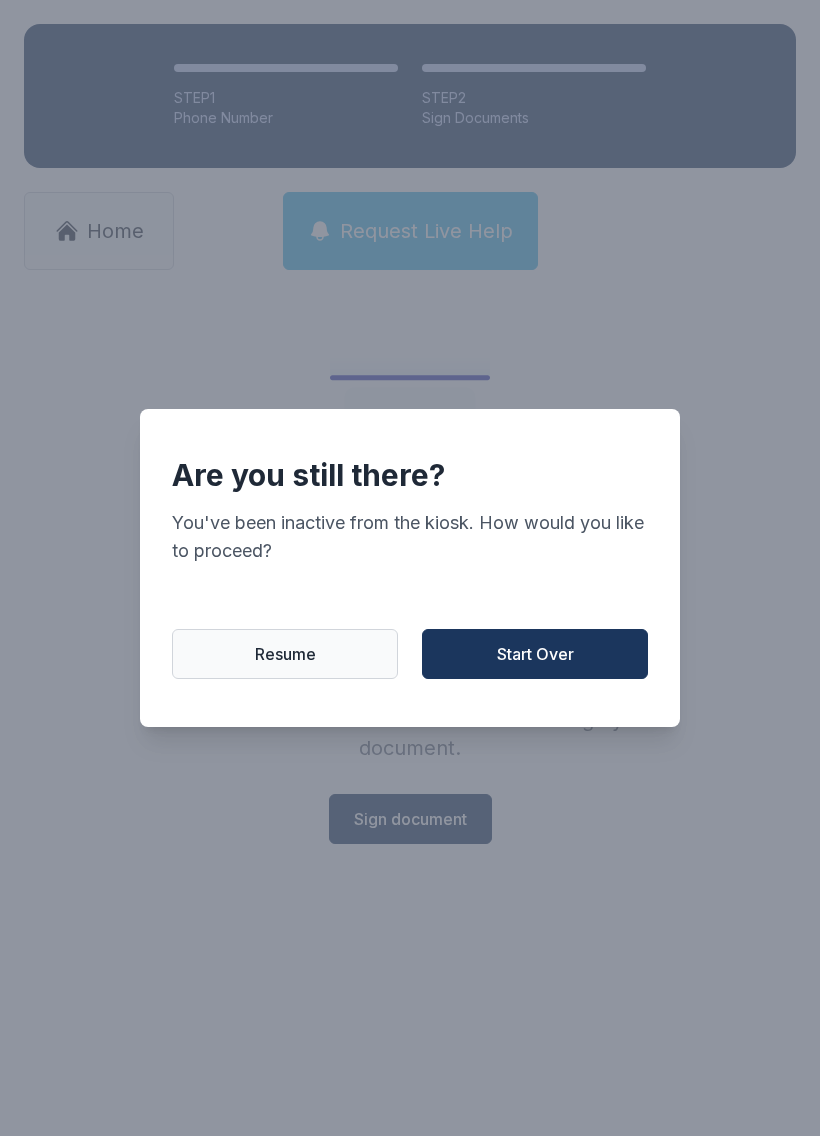 scroll, scrollTop: 0, scrollLeft: 0, axis: both 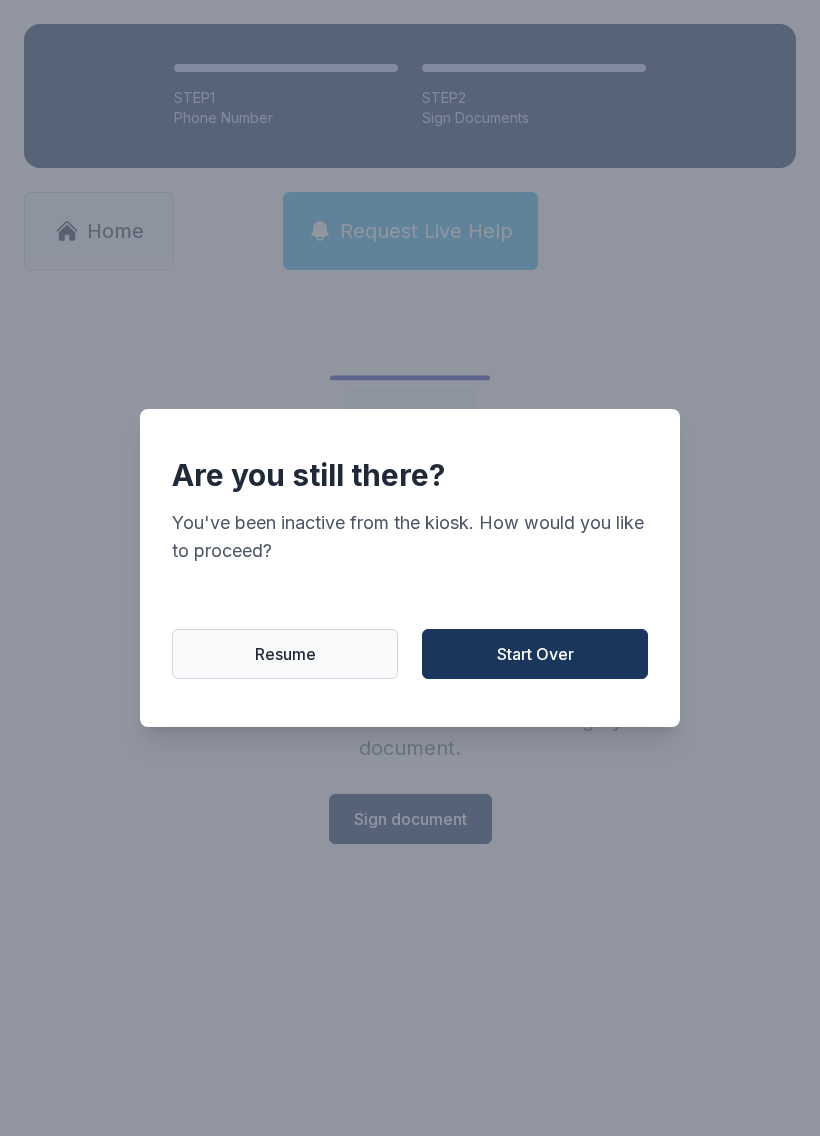 click on "Start Over" at bounding box center (535, 654) 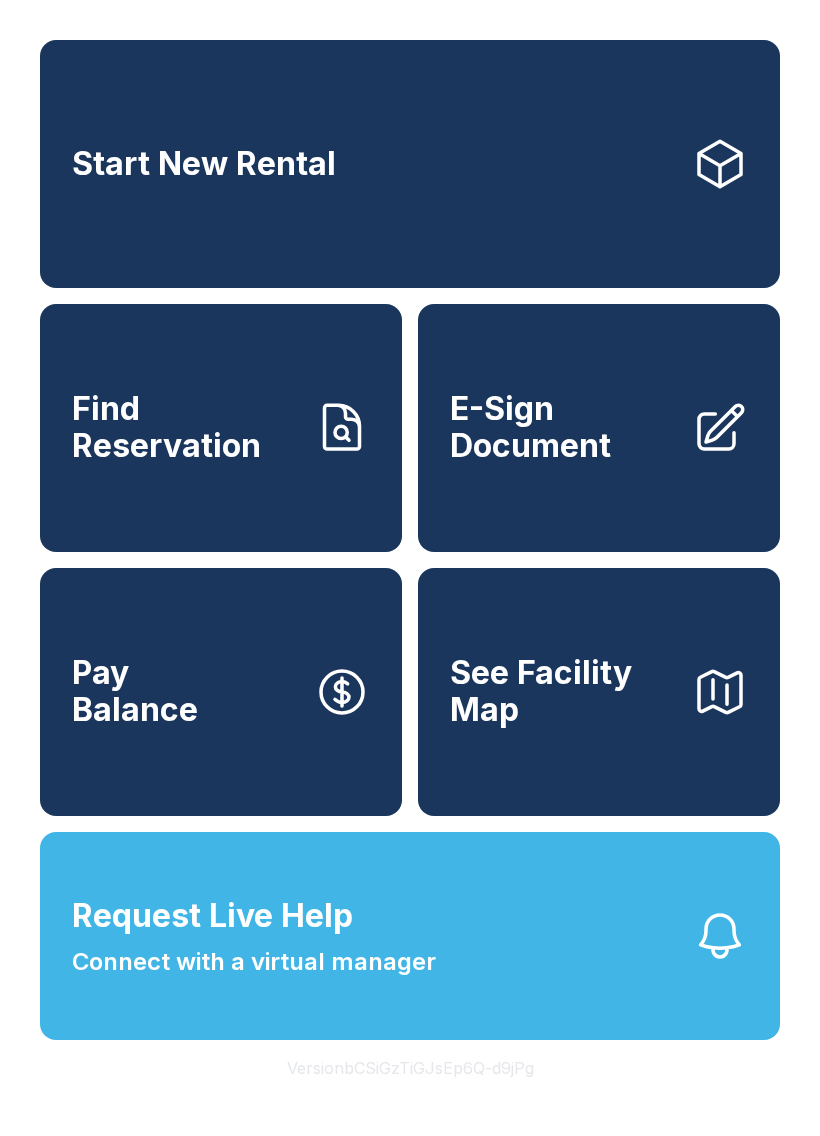click on "Connect with a virtual manager" at bounding box center [254, 962] 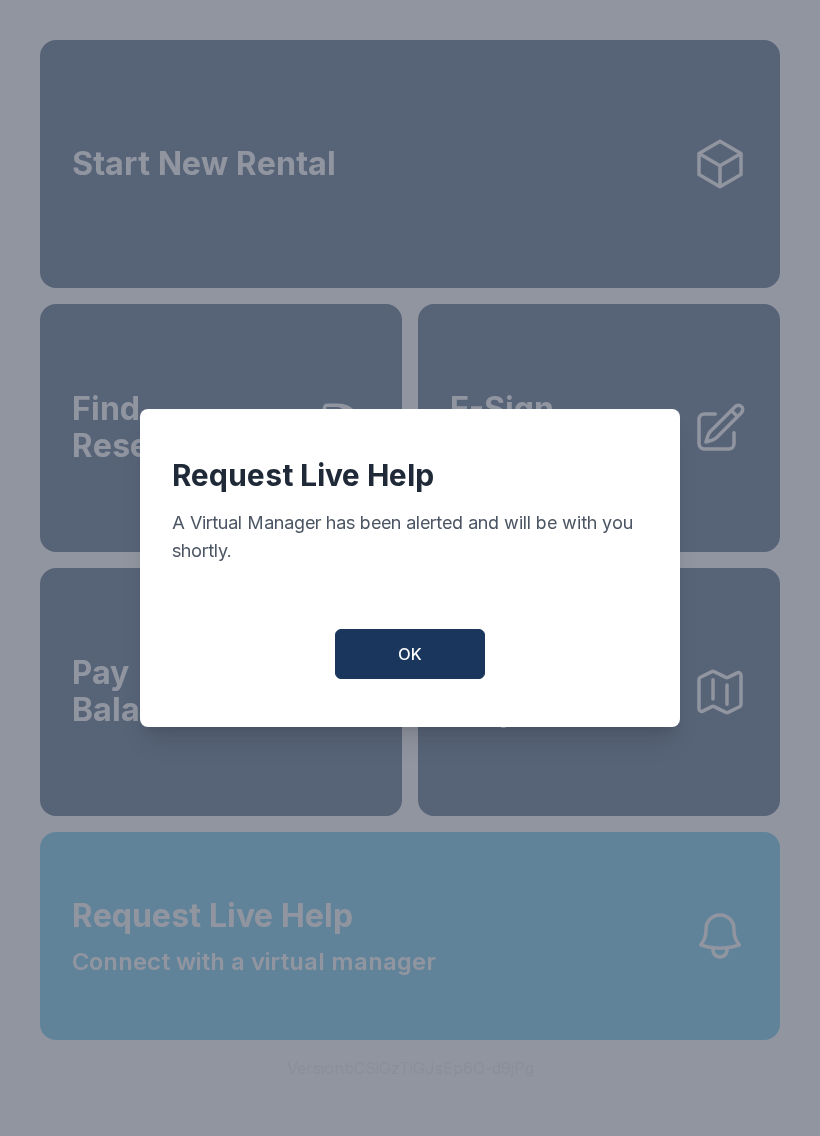 click on "OK" at bounding box center [410, 654] 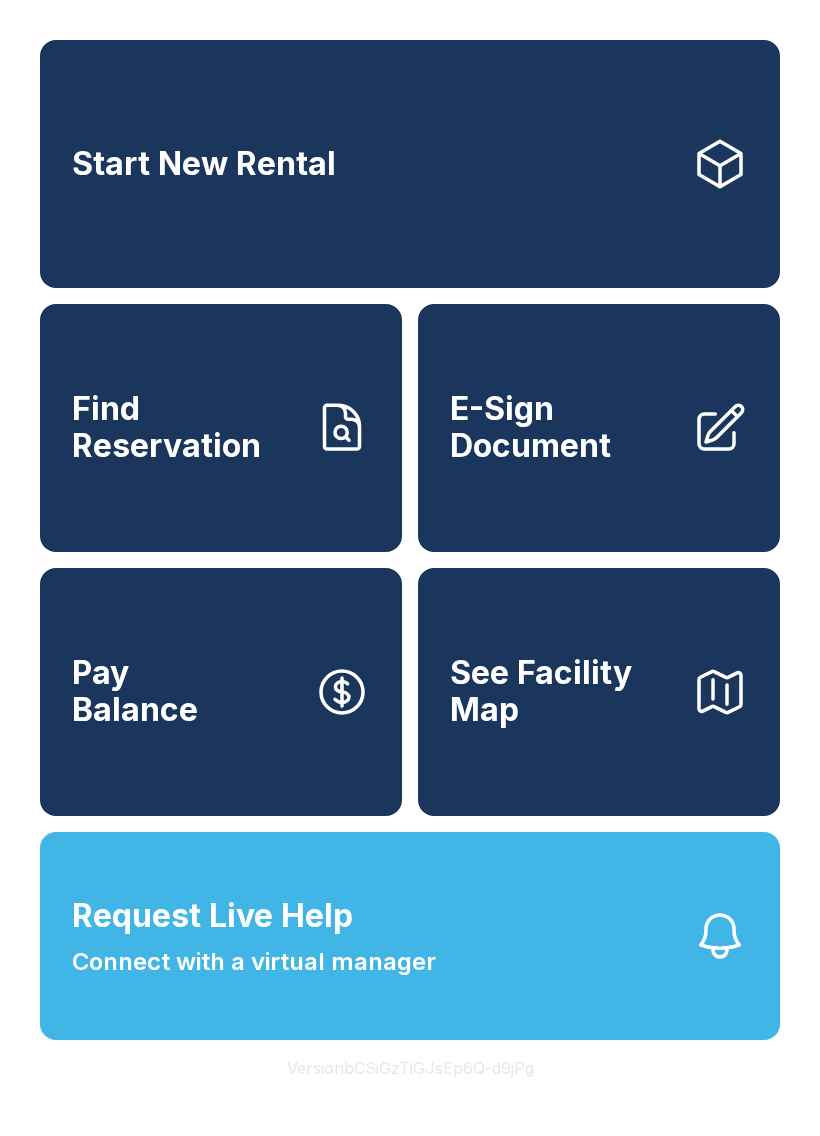 click on "Find Reservation" at bounding box center [221, 428] 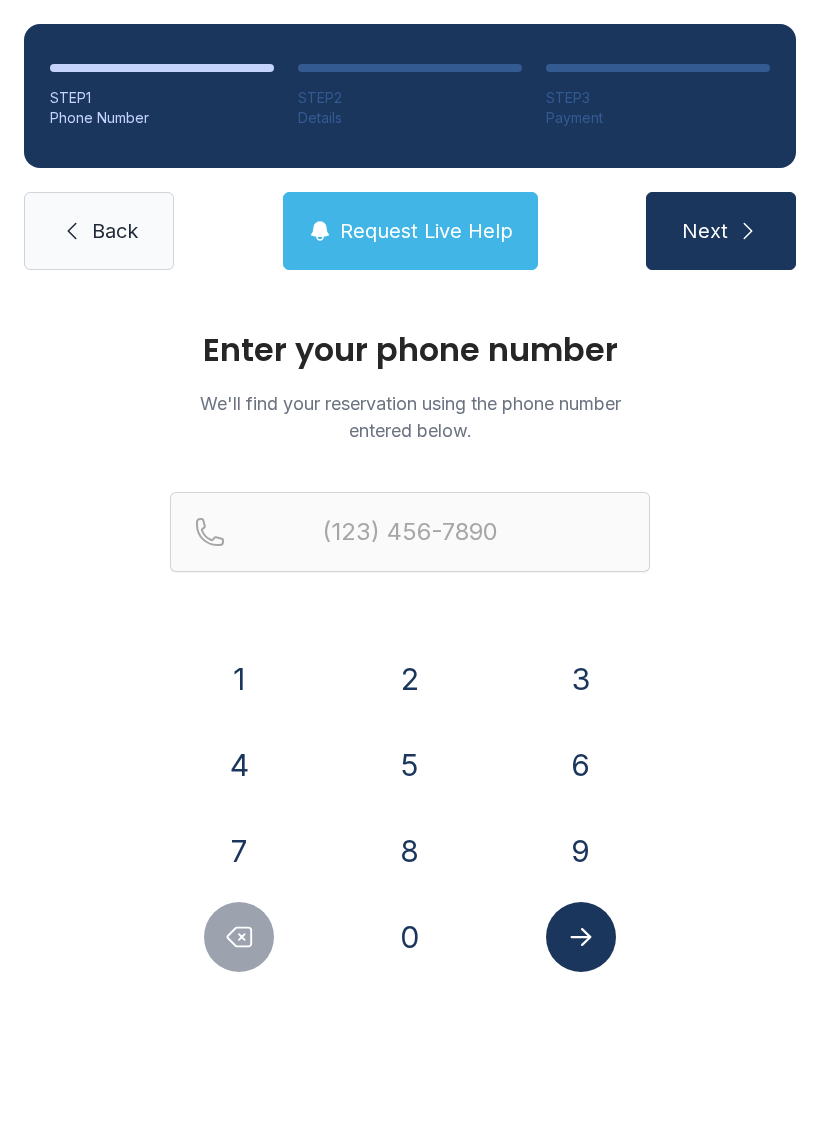 click on "6" at bounding box center (239, 679) 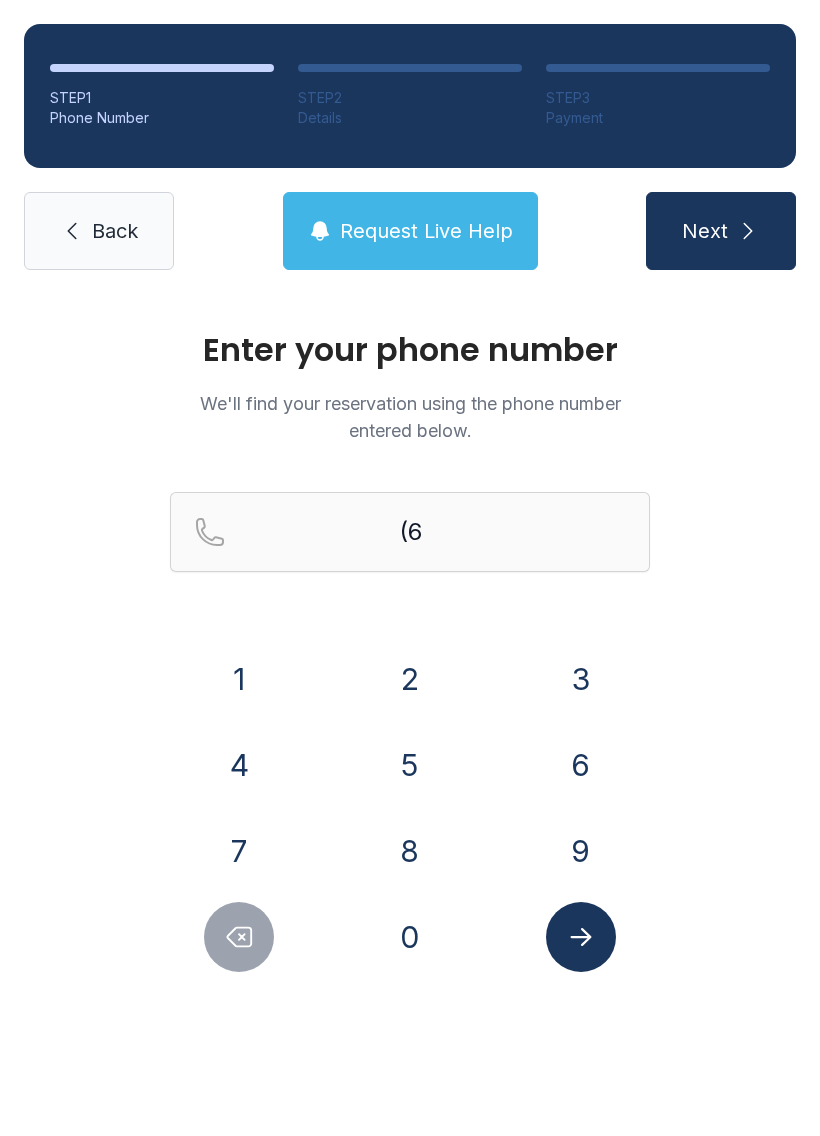 click on "7" at bounding box center (239, 679) 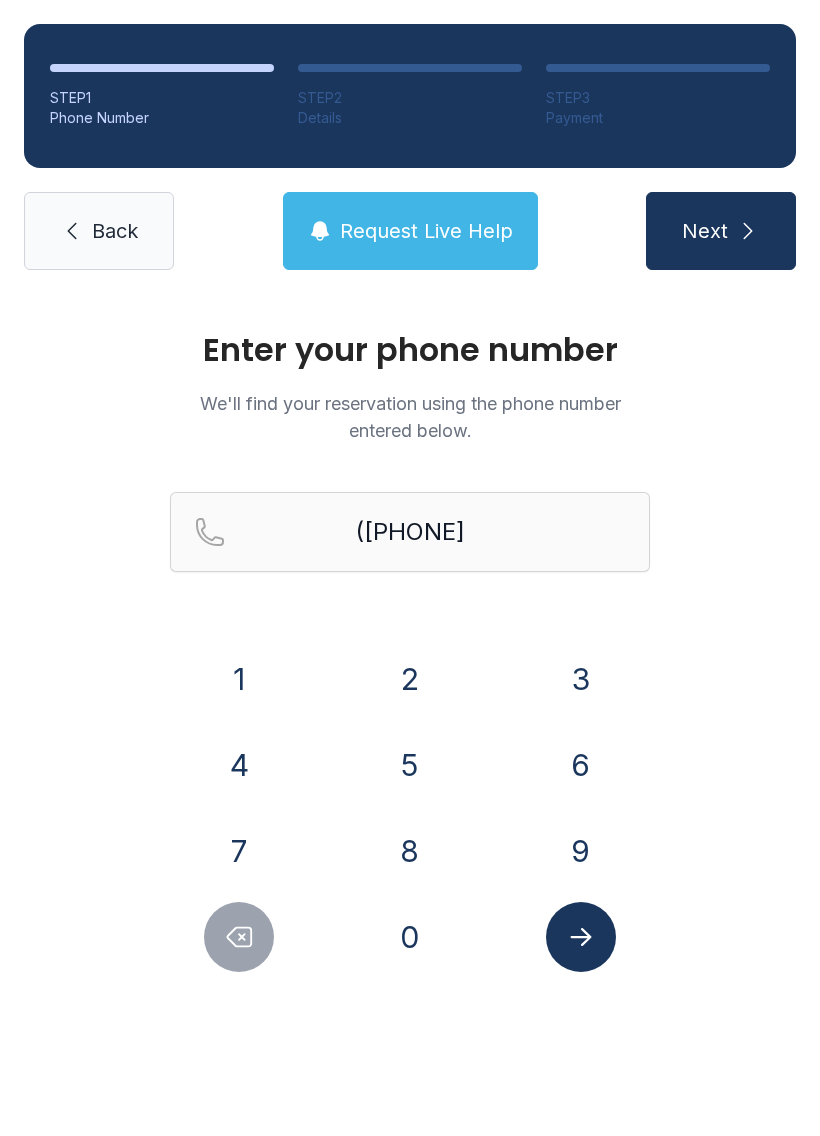 click on "8" at bounding box center [239, 679] 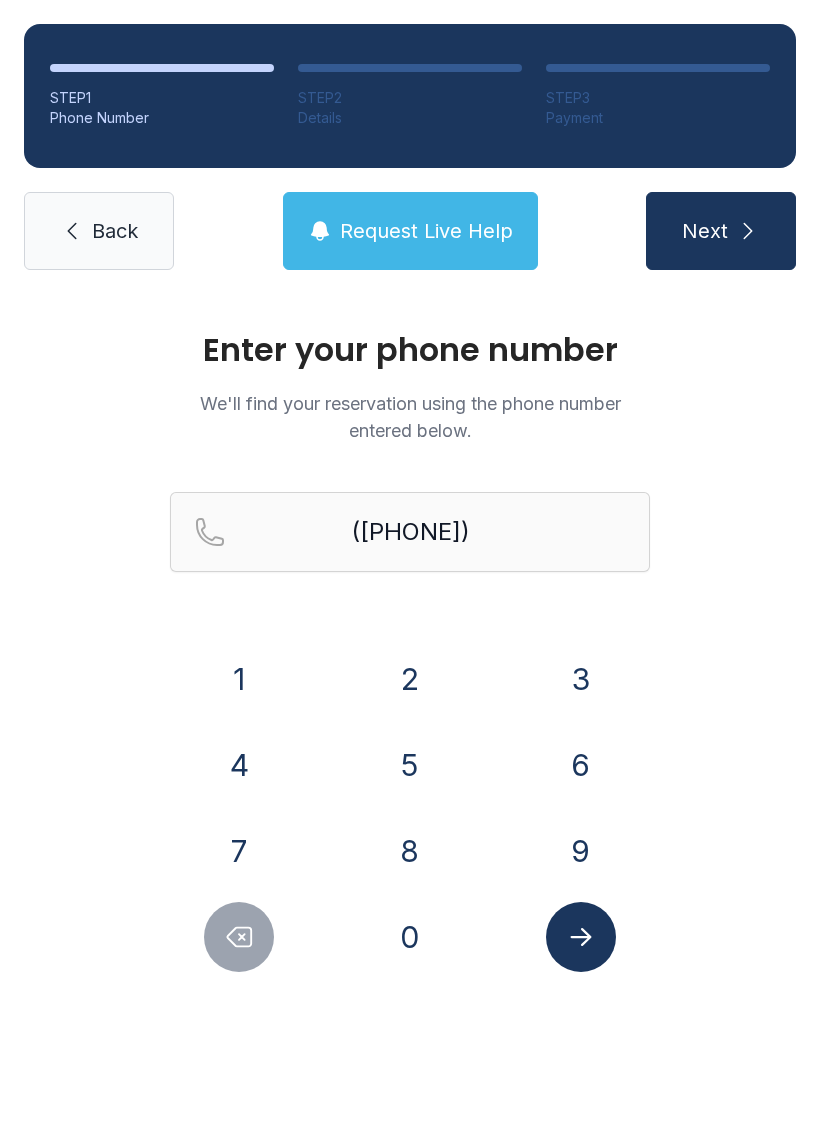 click on "6" at bounding box center (239, 679) 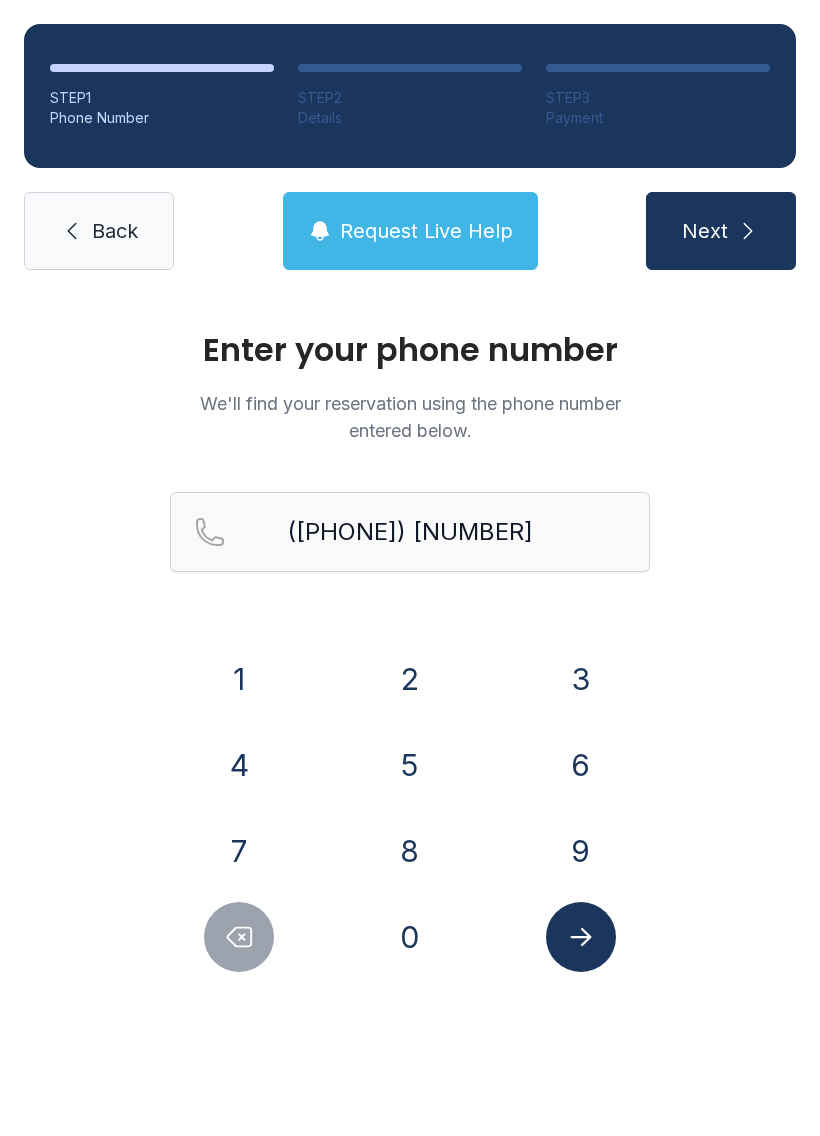 click on "2" at bounding box center (239, 679) 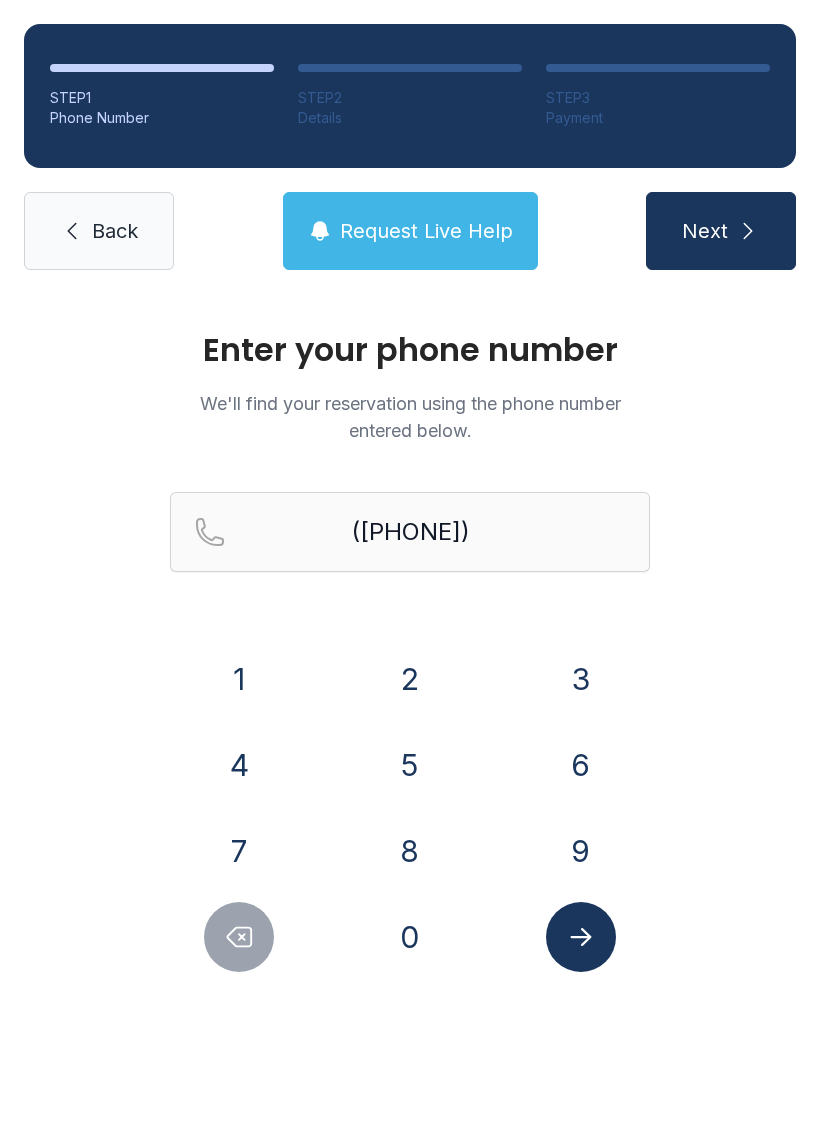 click at bounding box center (239, 937) 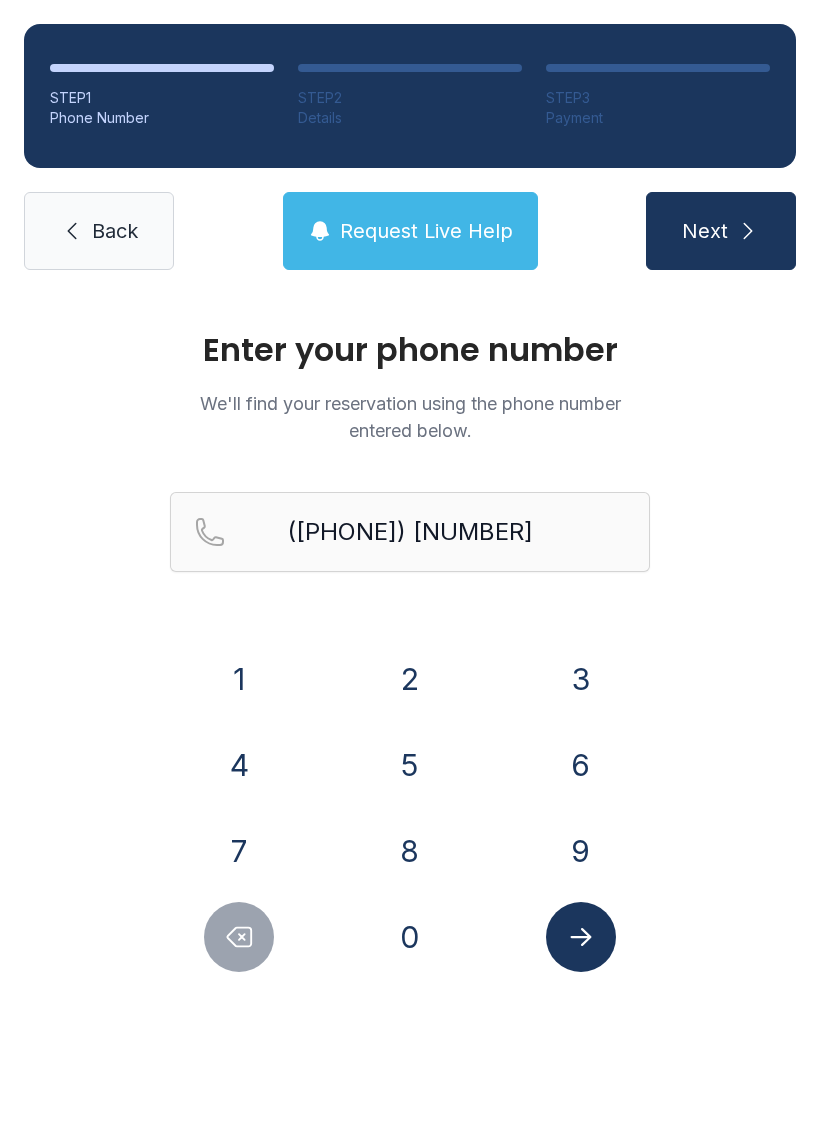click on "6" at bounding box center [239, 679] 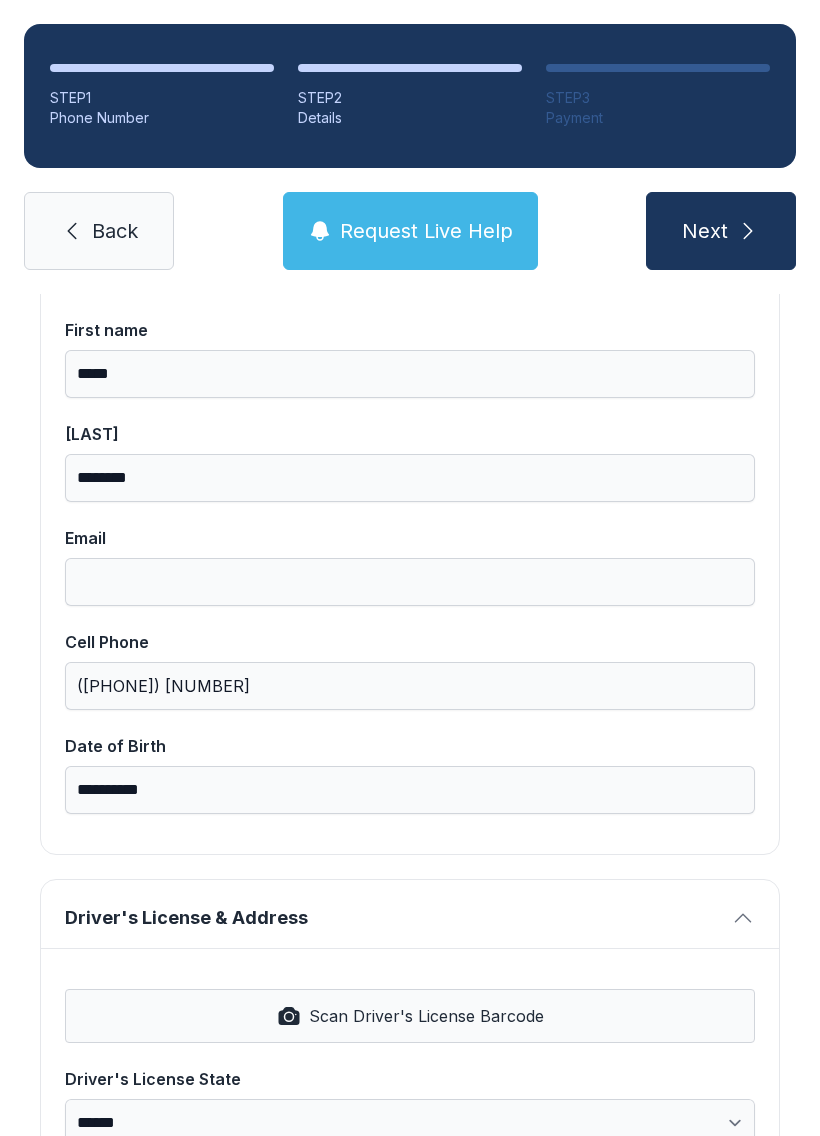 scroll, scrollTop: 203, scrollLeft: 0, axis: vertical 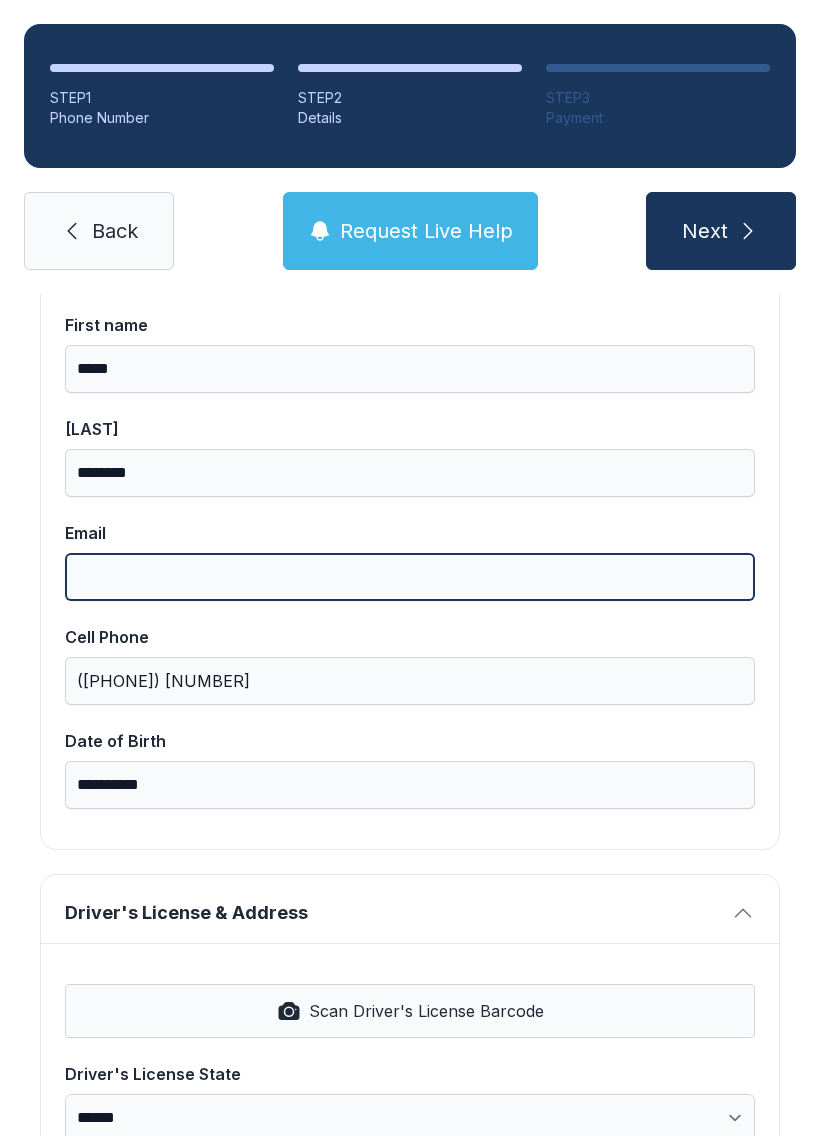 click on "Email" at bounding box center [410, 577] 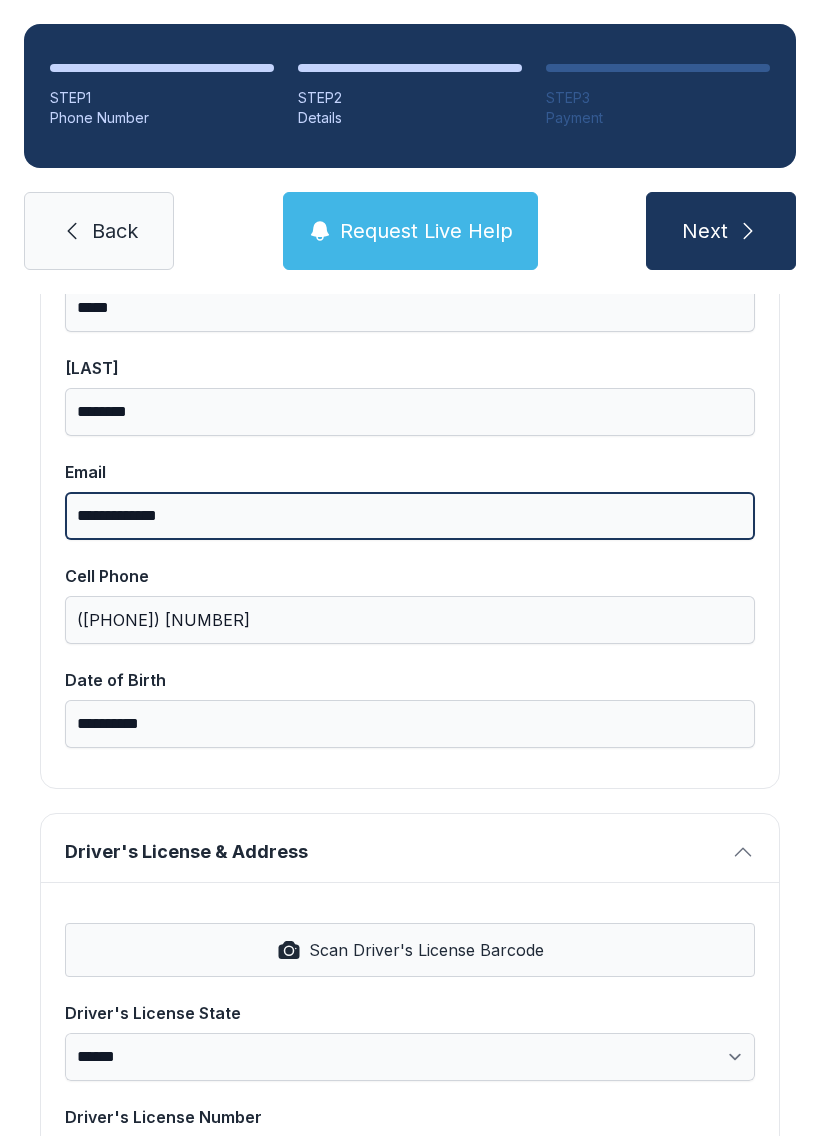 scroll, scrollTop: 335, scrollLeft: 0, axis: vertical 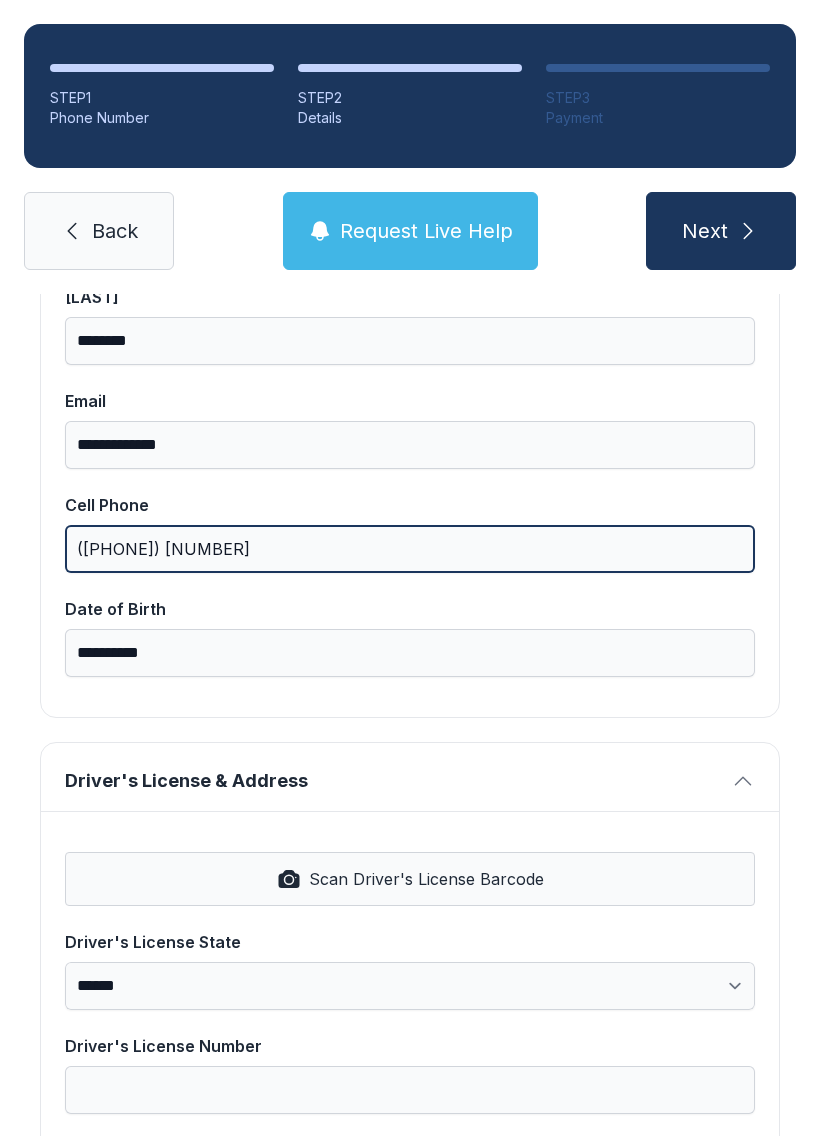 click on "Cell Phone ([PHONE])" at bounding box center (410, 221) 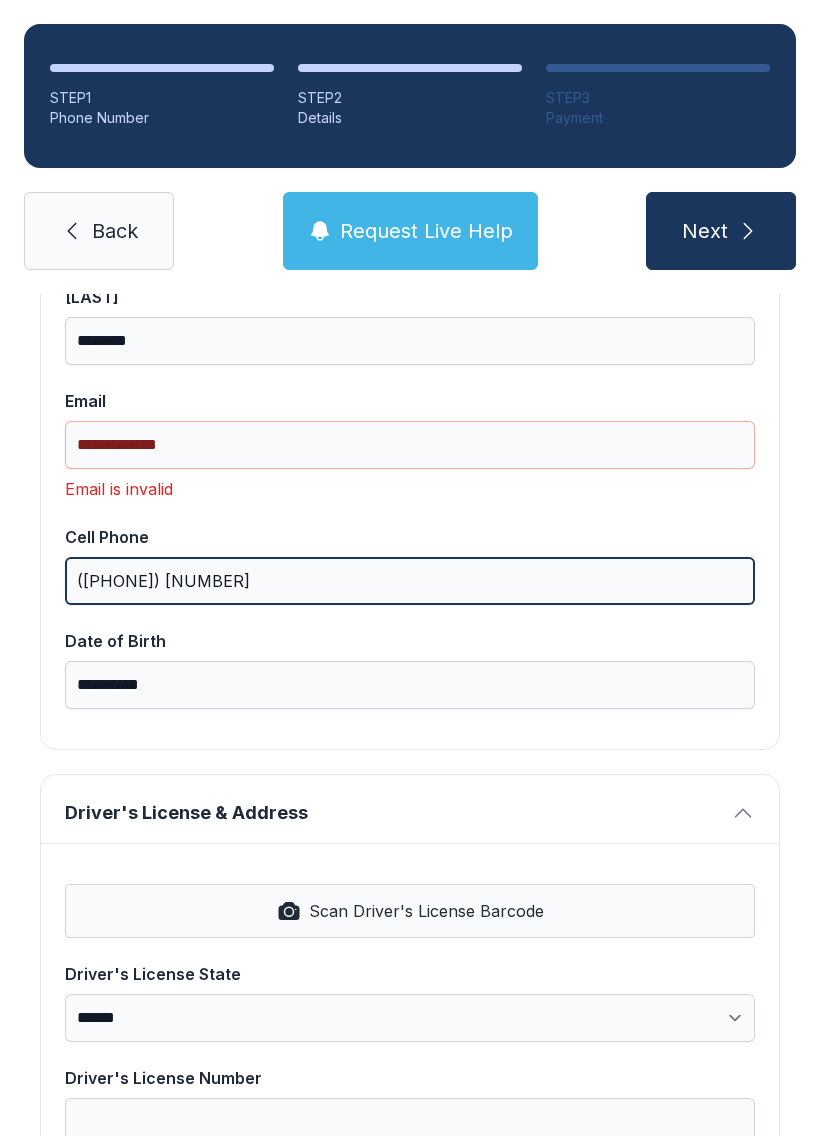 scroll, scrollTop: 383, scrollLeft: 0, axis: vertical 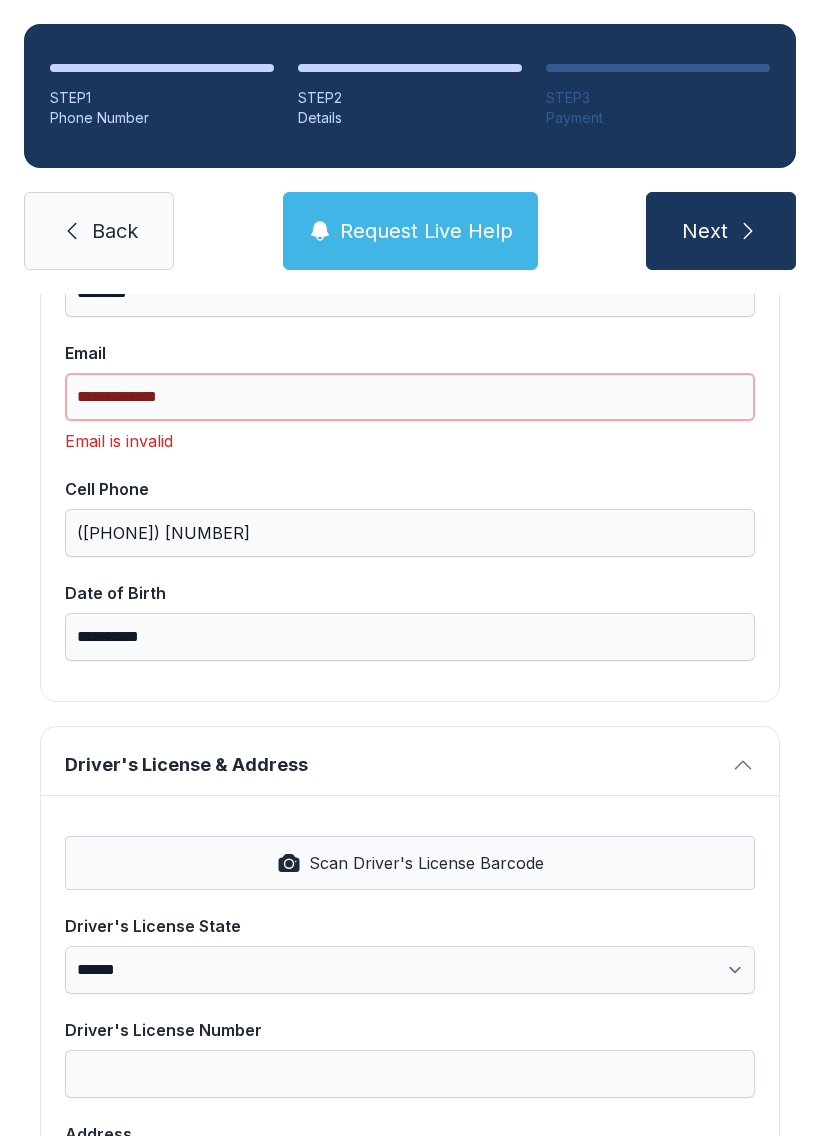 click on "**********" at bounding box center [410, 397] 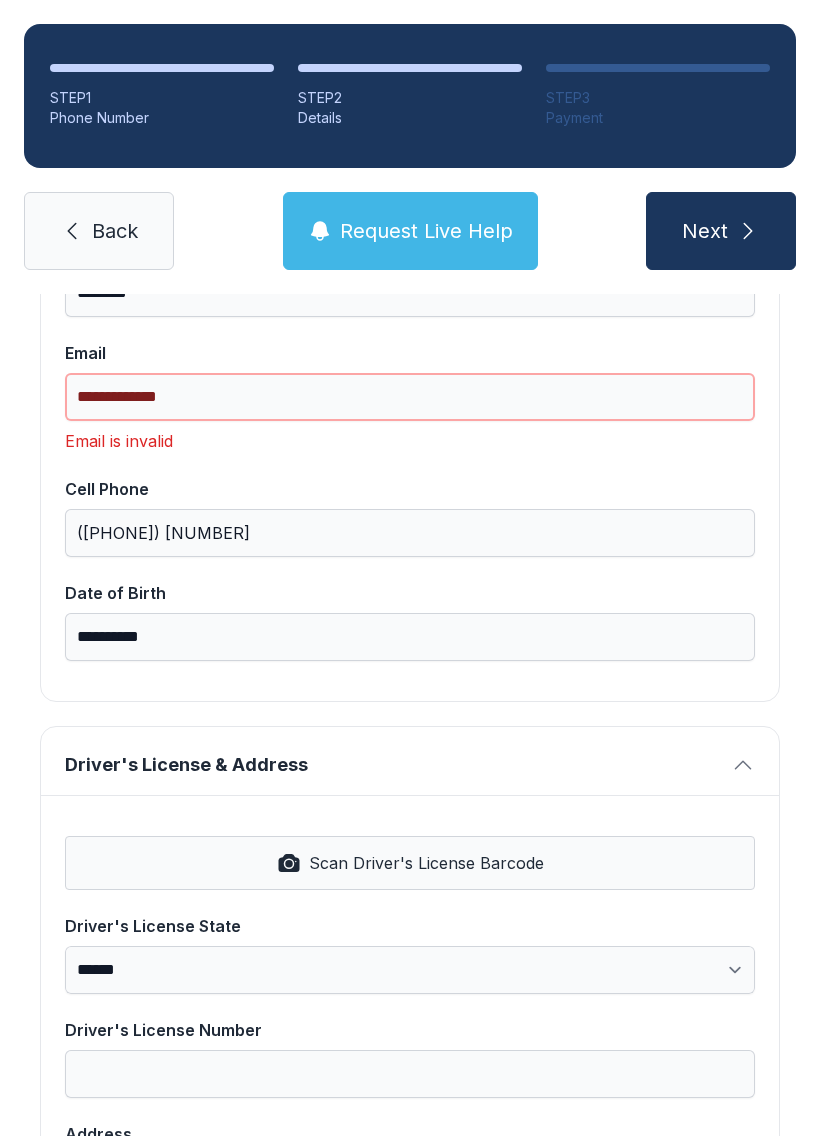 click on "**********" at bounding box center [410, 397] 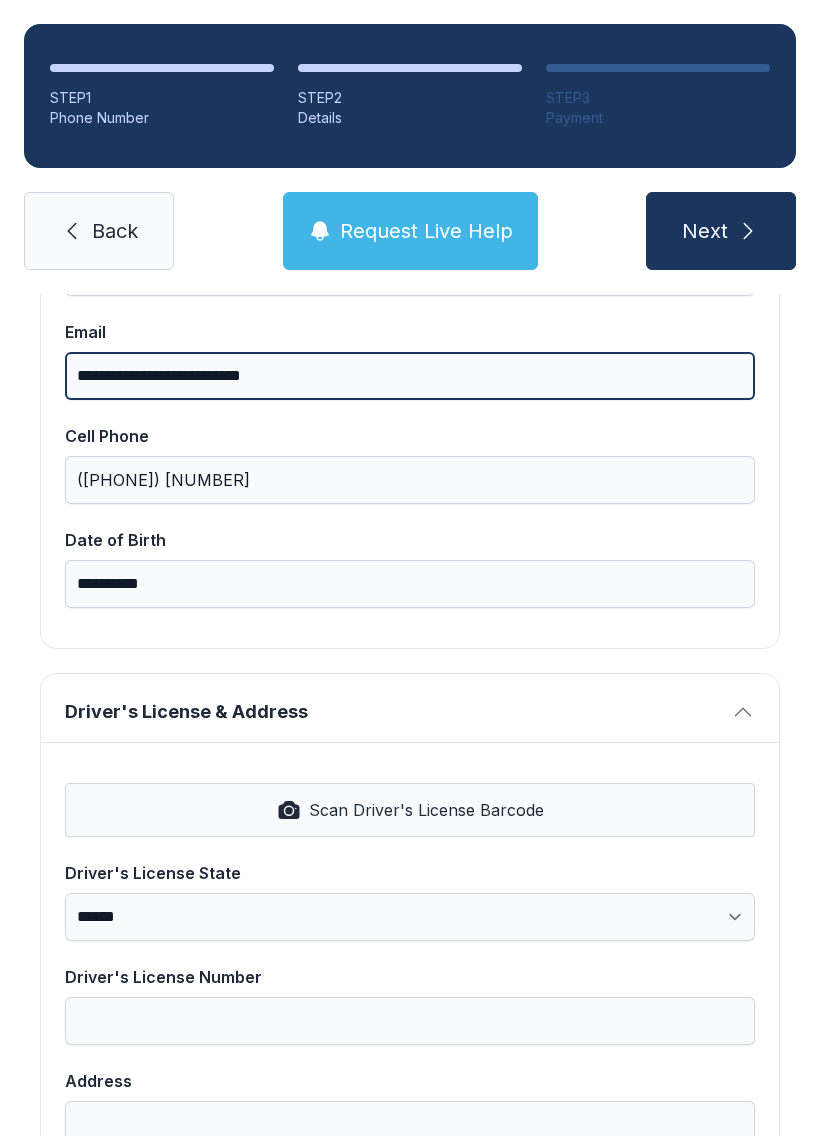 scroll, scrollTop: 404, scrollLeft: 0, axis: vertical 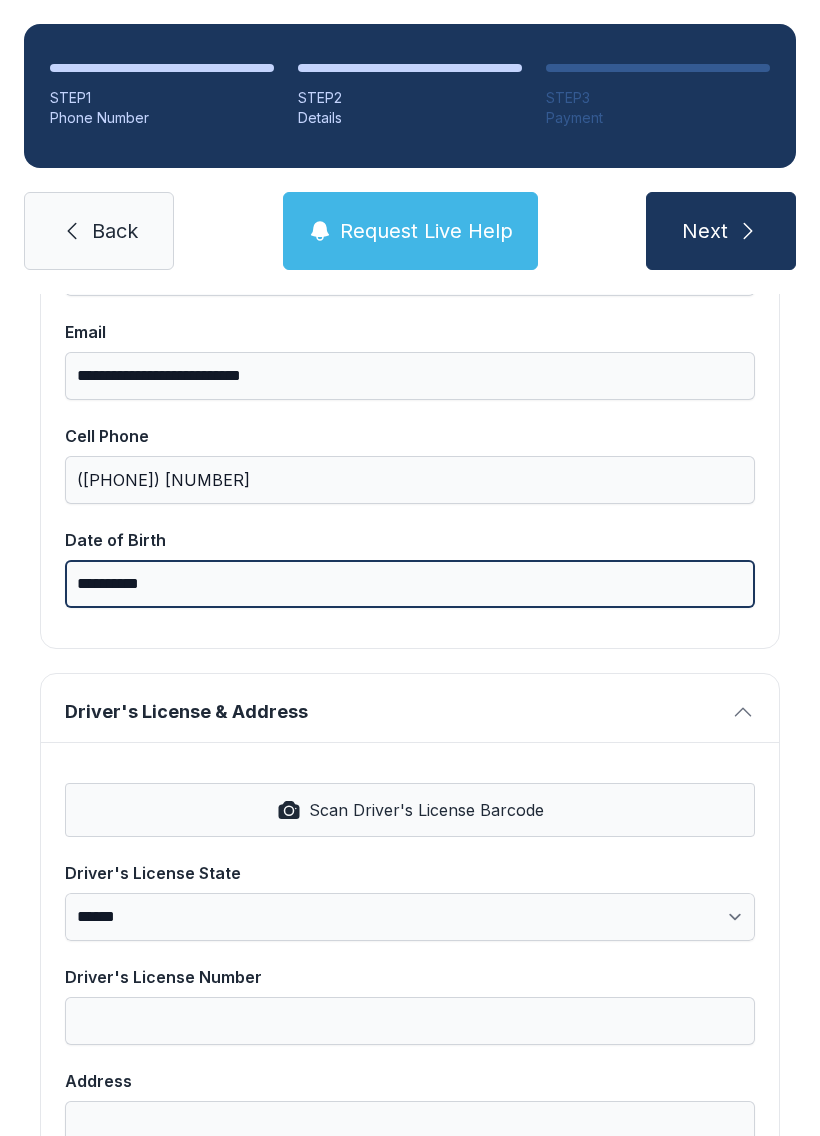 click on "**********" at bounding box center [410, 584] 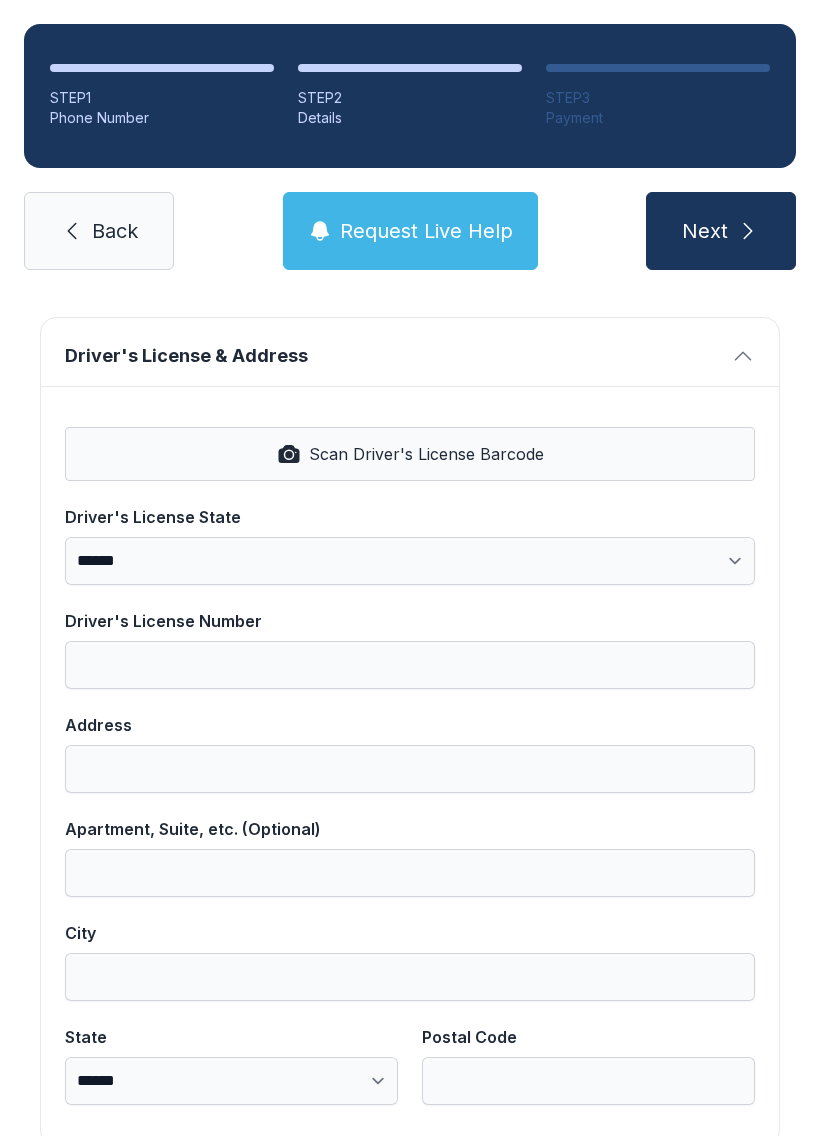 scroll, scrollTop: 765, scrollLeft: 0, axis: vertical 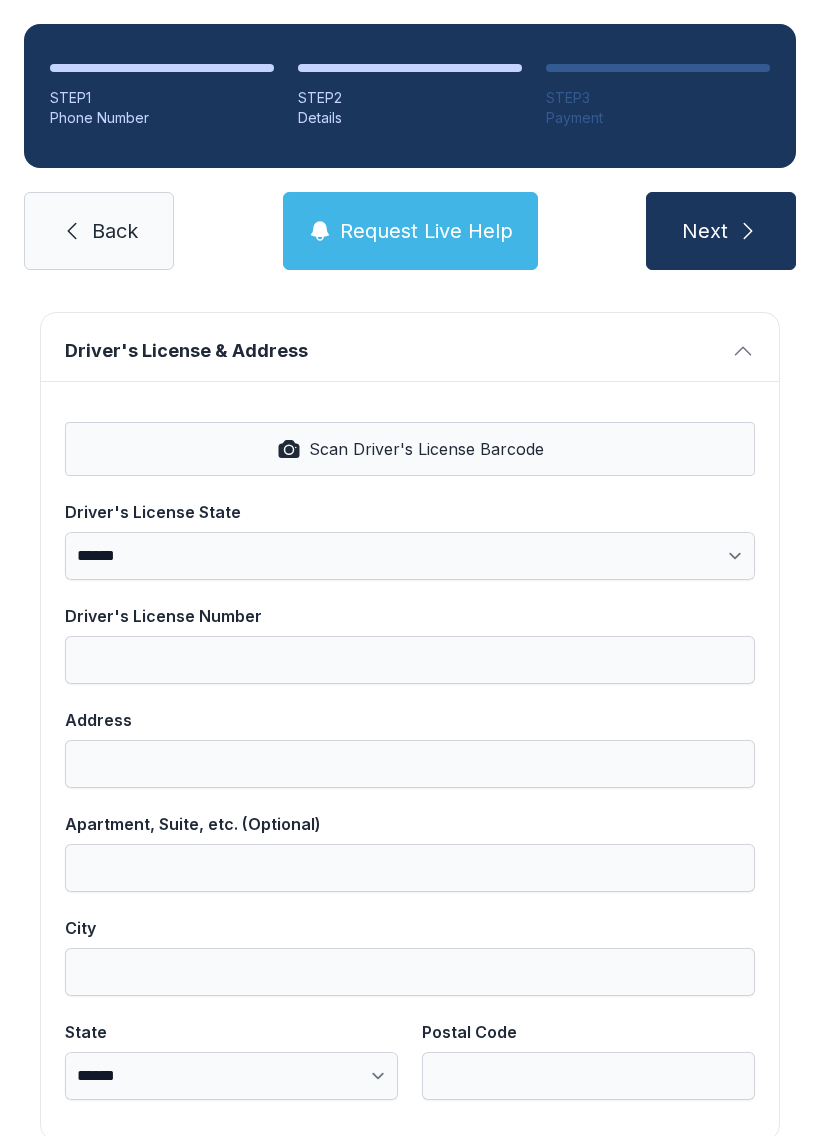type on "**********" 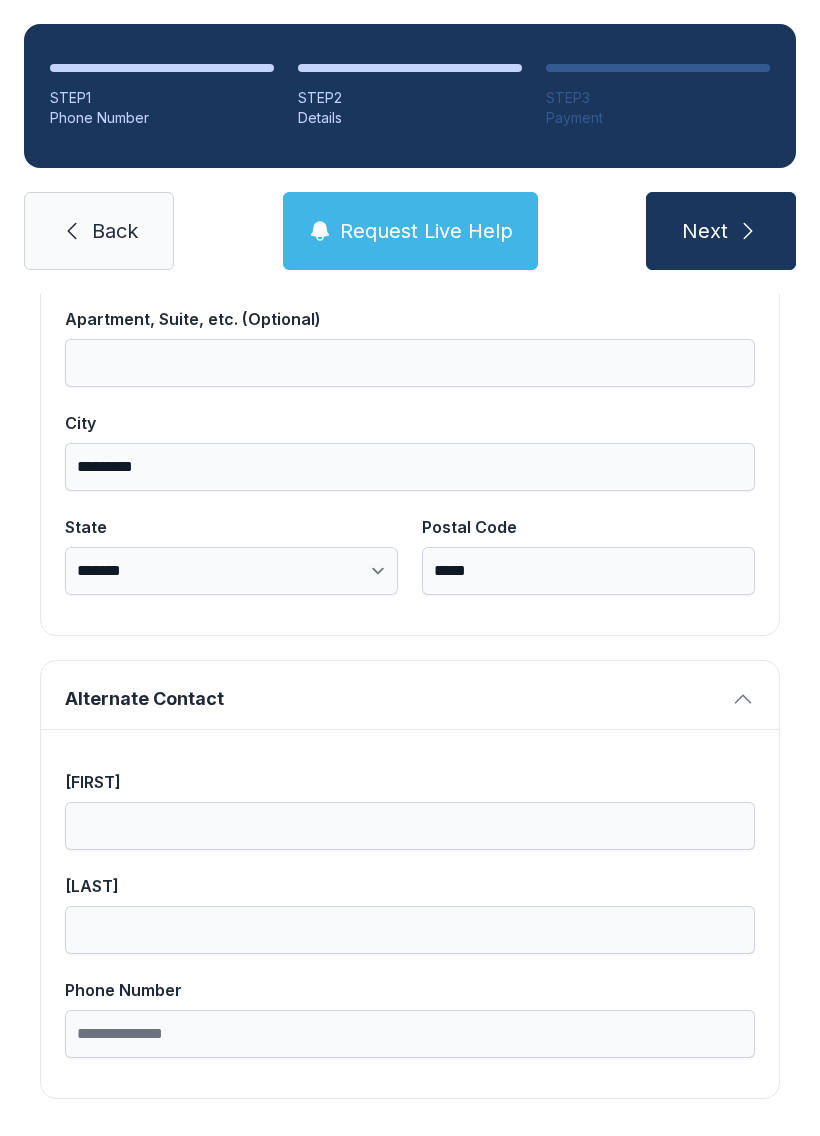 scroll, scrollTop: 1269, scrollLeft: 0, axis: vertical 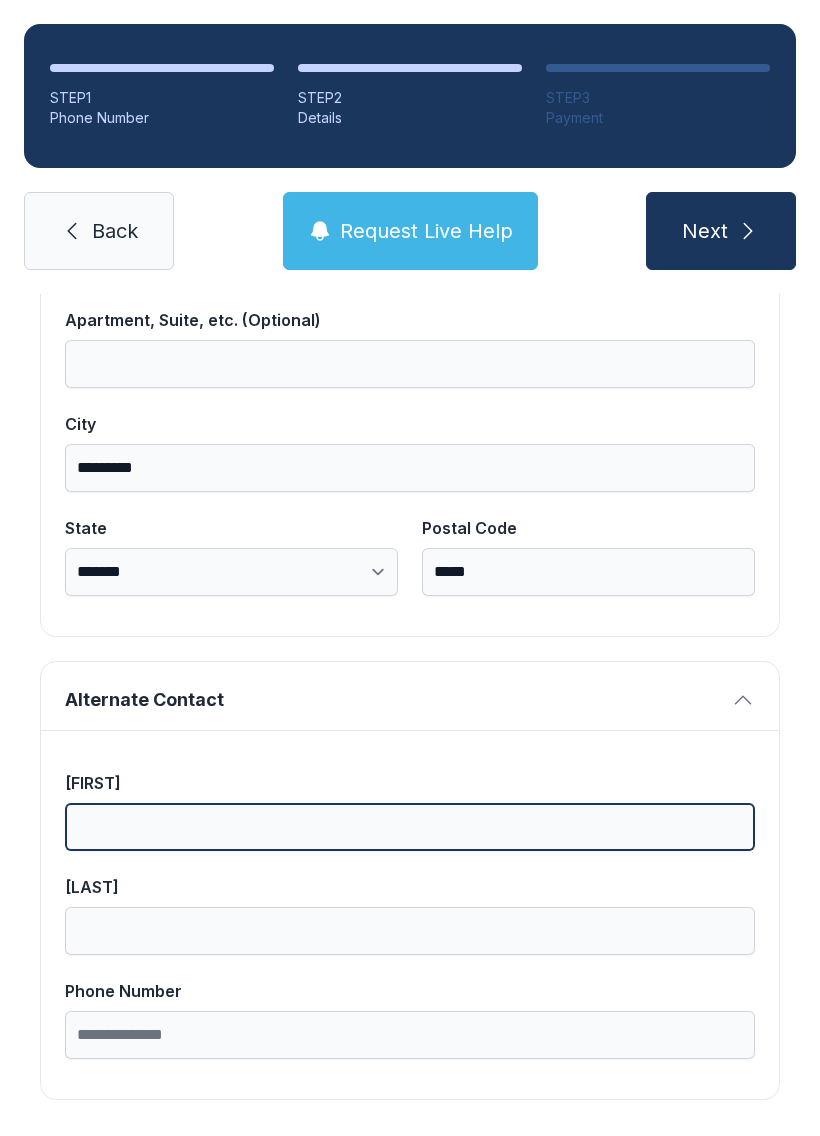 click on "[FIRST]" at bounding box center [410, 827] 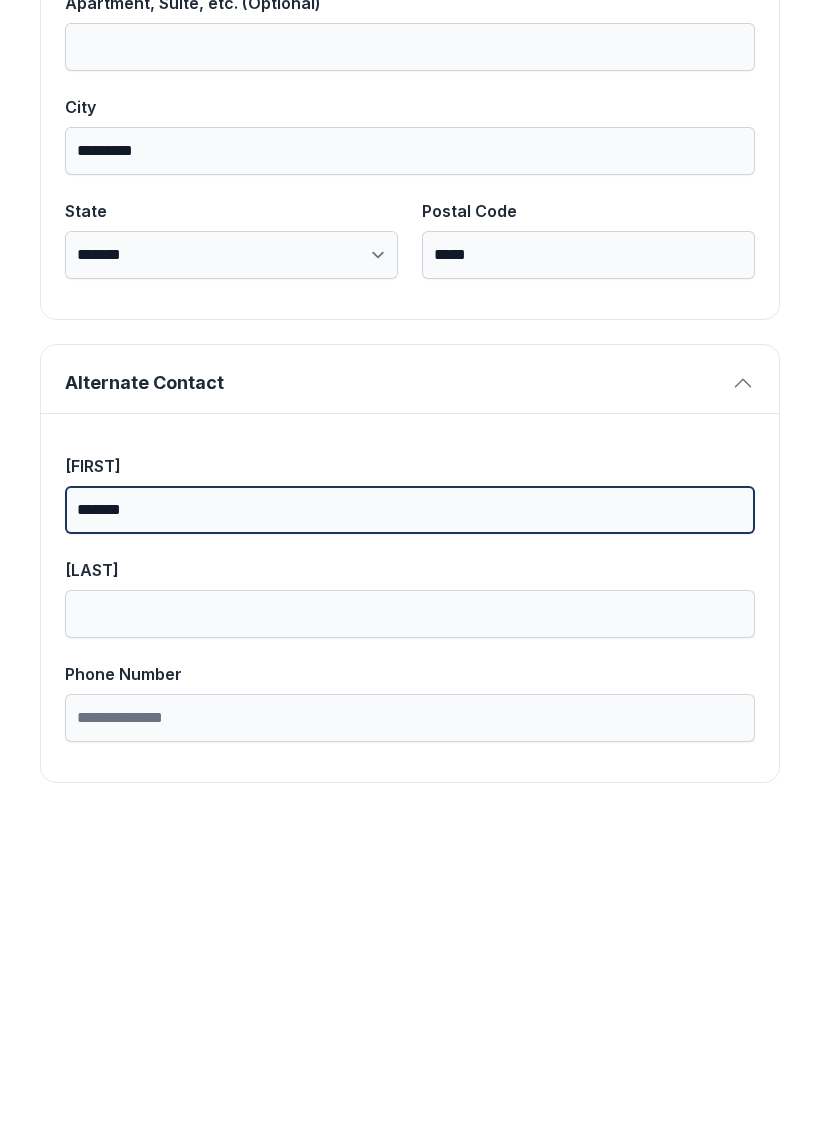 type on "*******" 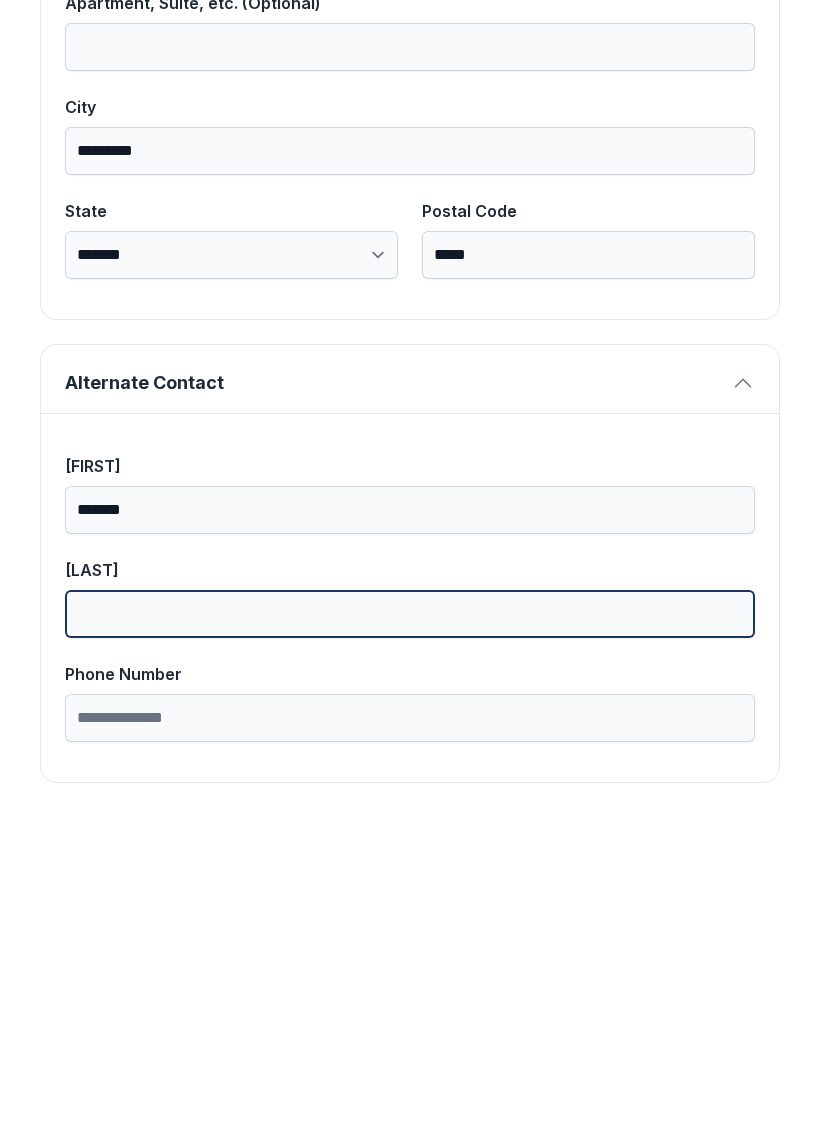 click on "[LAST]" at bounding box center [410, 931] 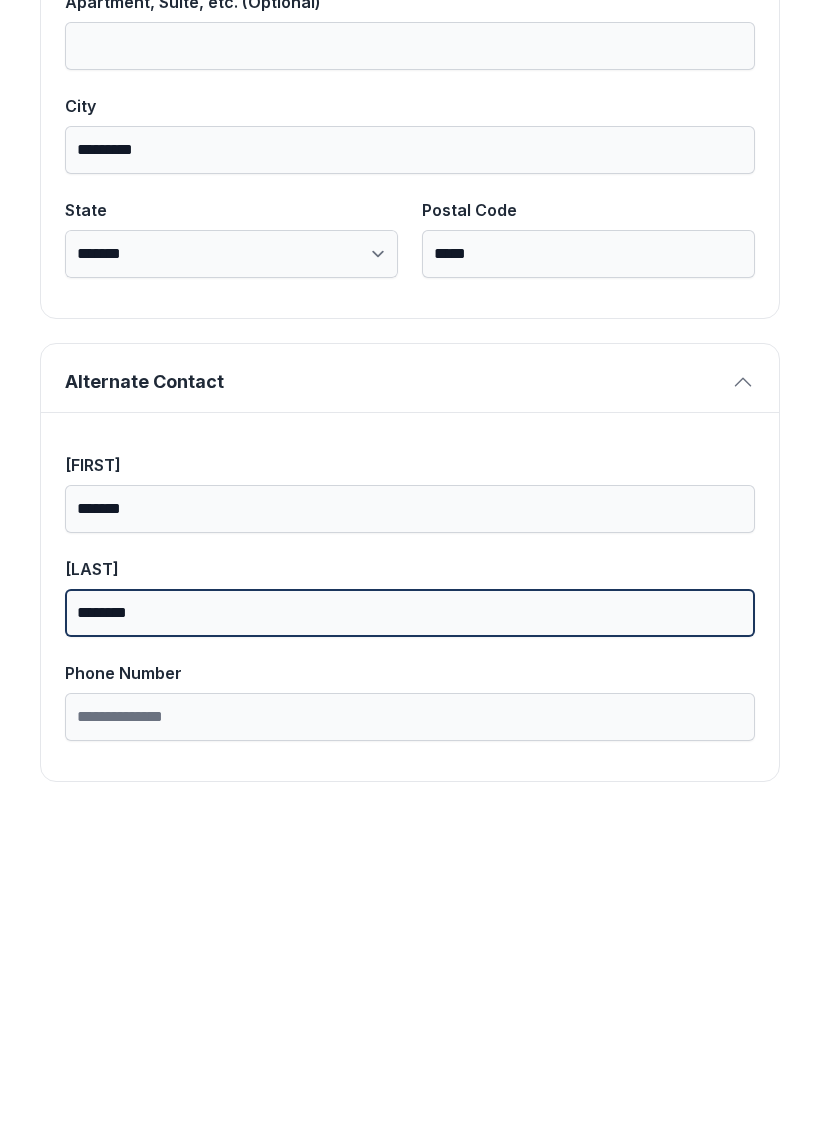 scroll, scrollTop: 1269, scrollLeft: 0, axis: vertical 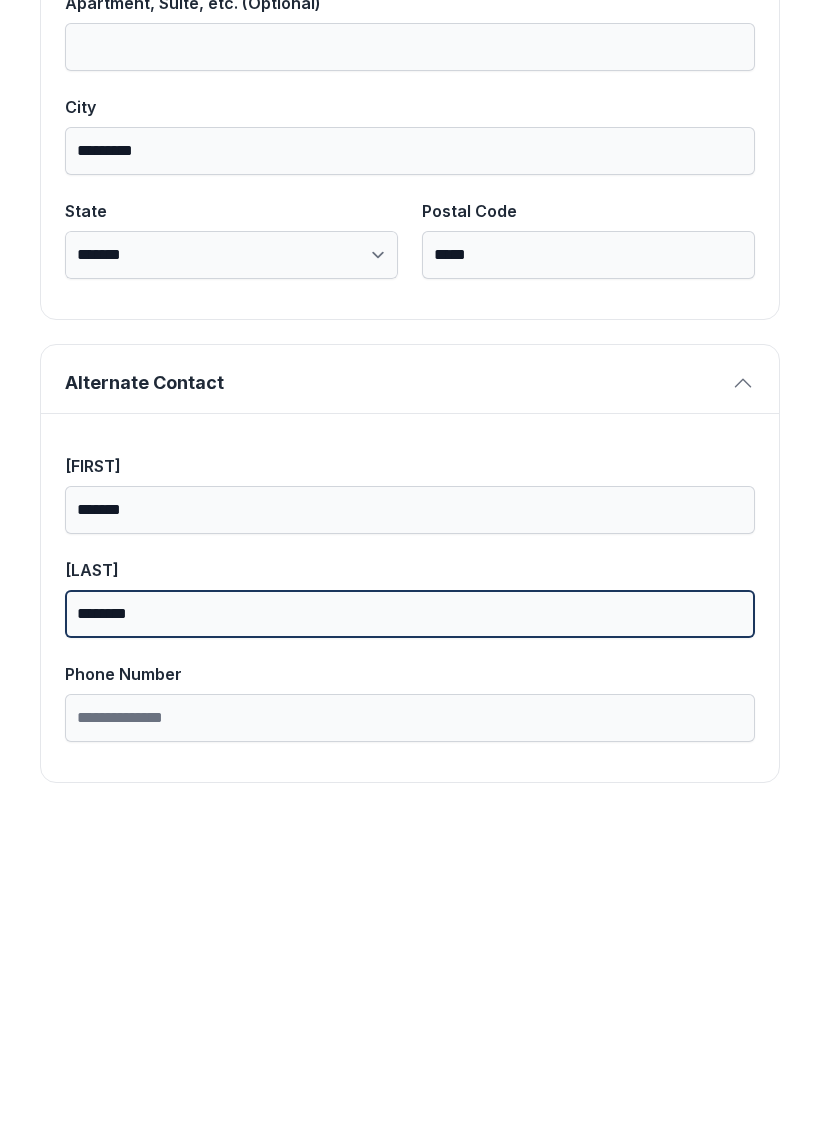 type on "********" 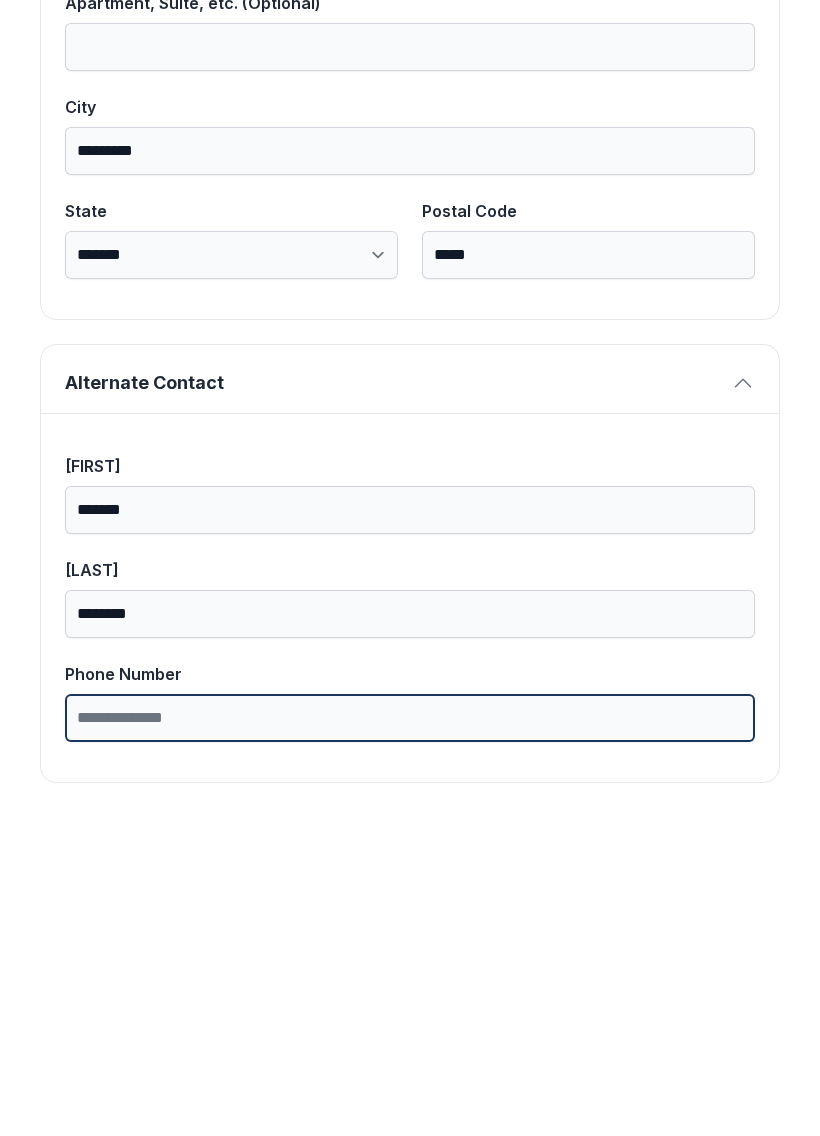 click on "Phone Number" at bounding box center (410, 1035) 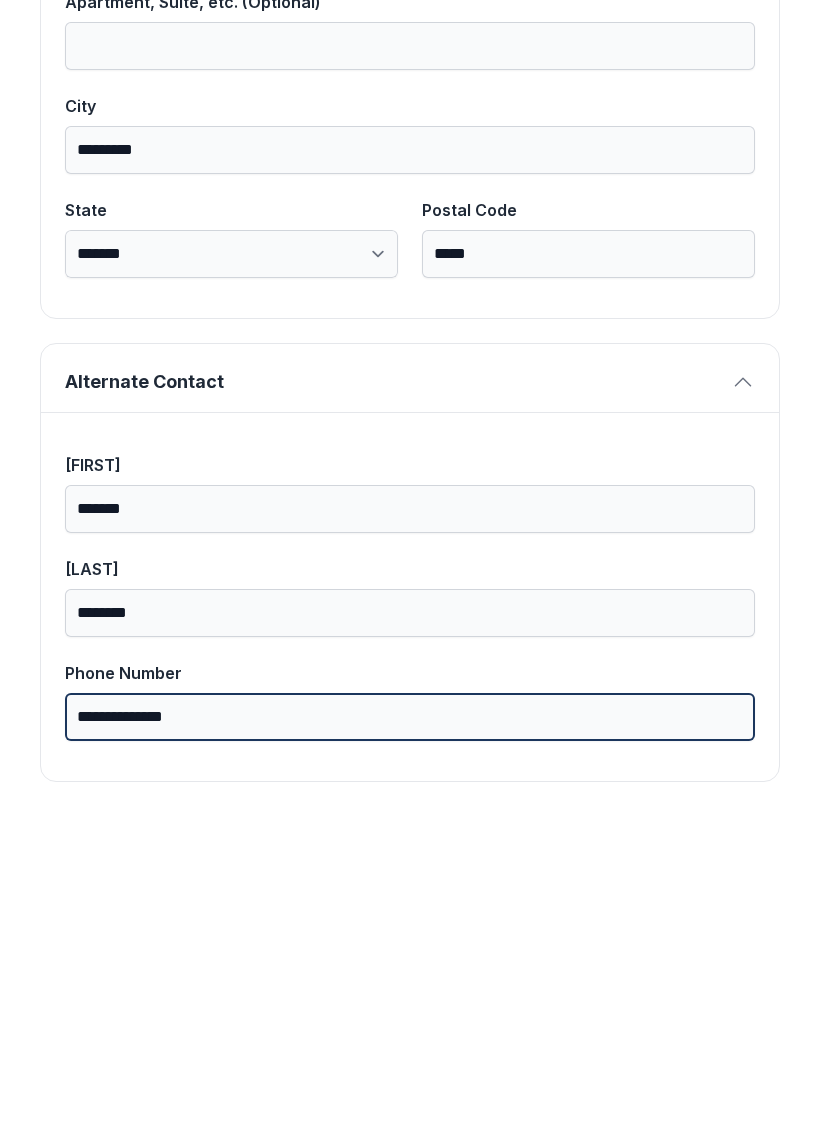 scroll, scrollTop: 1269, scrollLeft: 0, axis: vertical 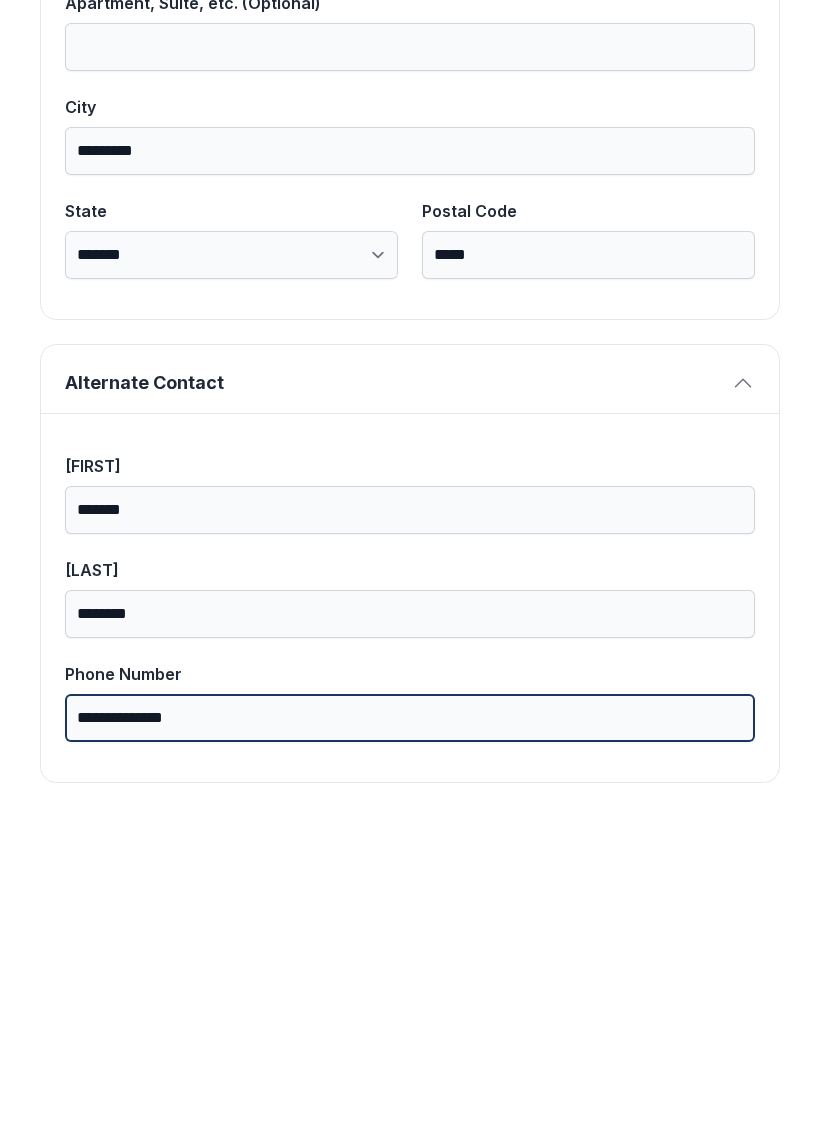 type on "**********" 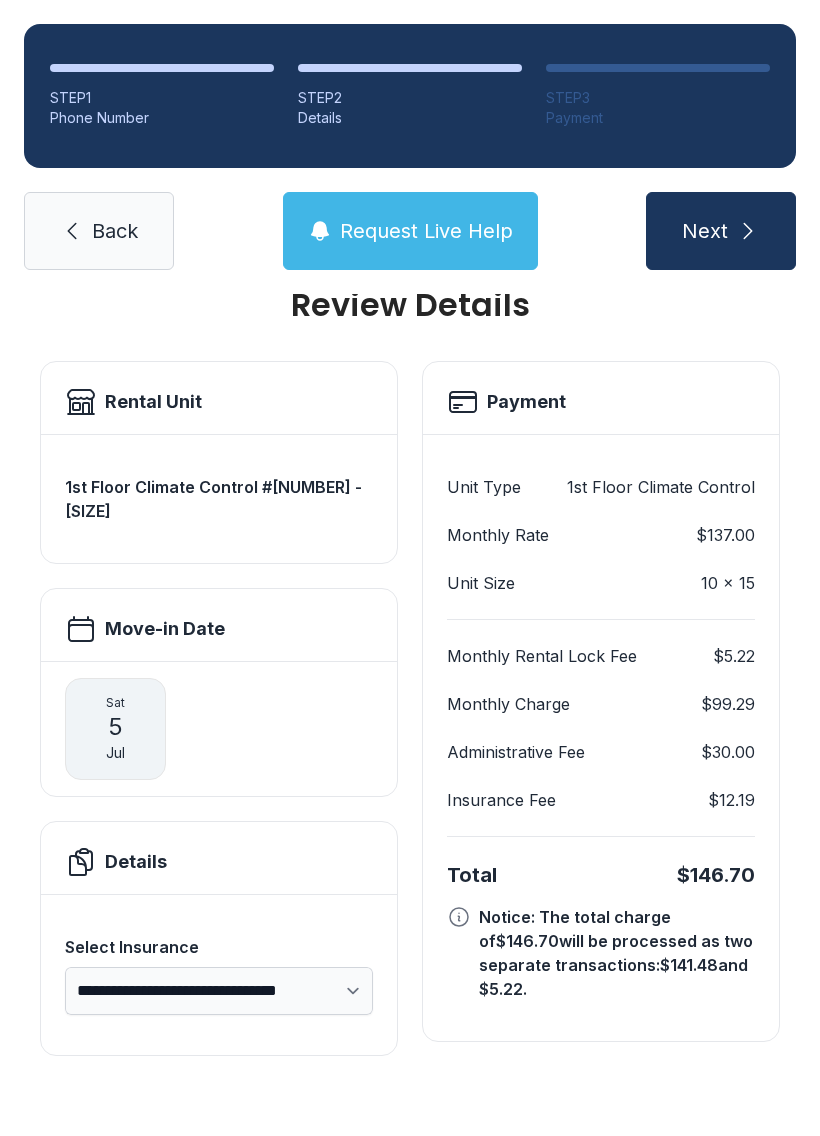 scroll, scrollTop: 0, scrollLeft: 0, axis: both 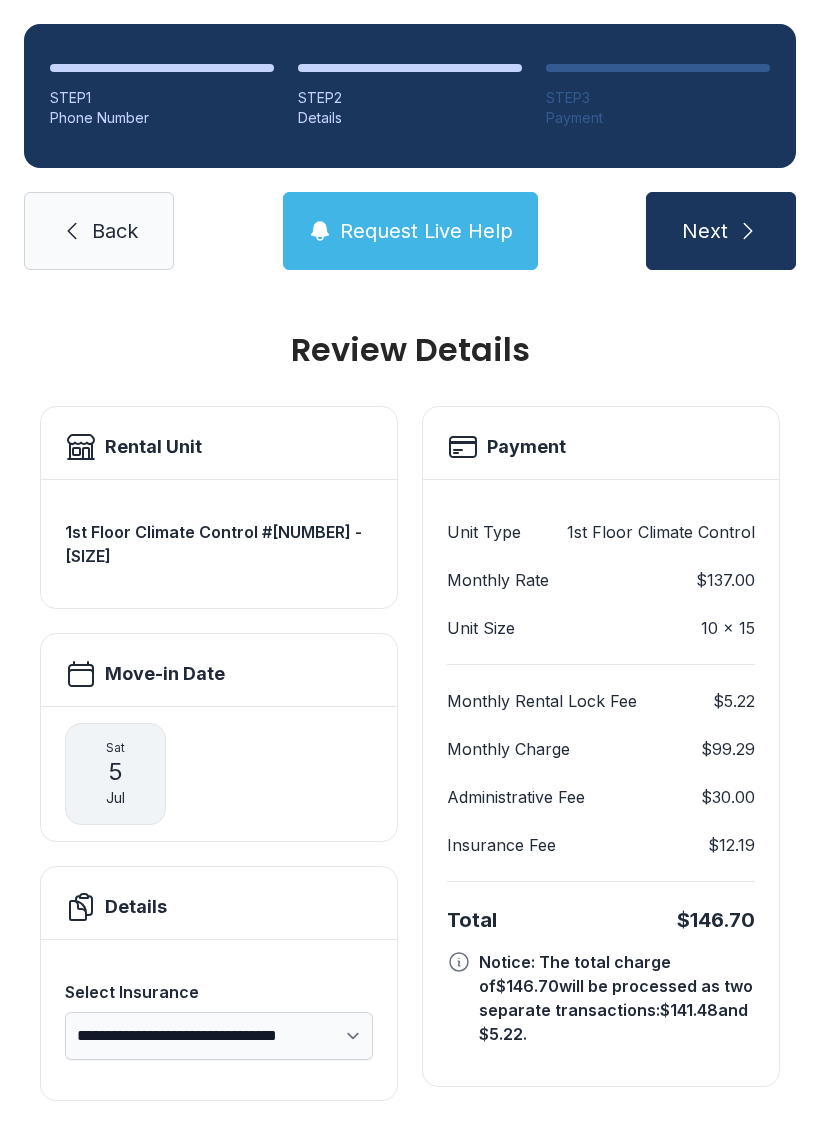 click on "Select Insurance" at bounding box center (219, 992) 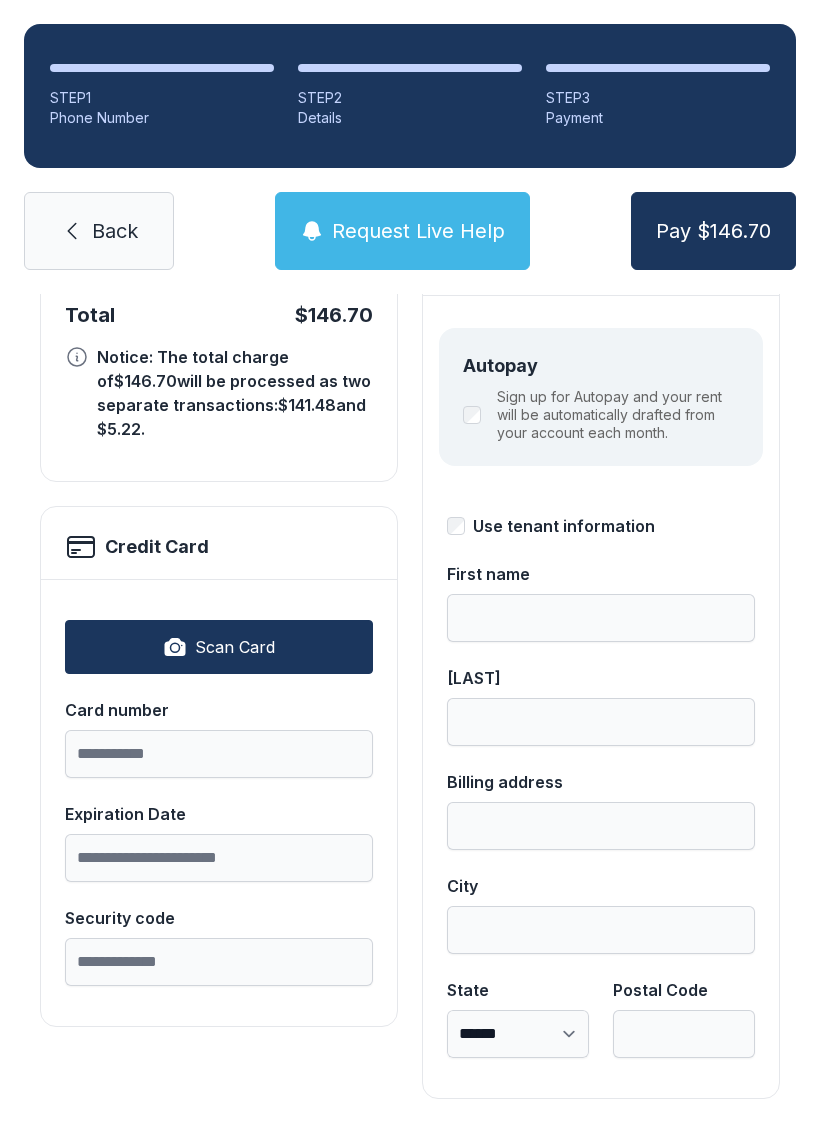scroll, scrollTop: 218, scrollLeft: 0, axis: vertical 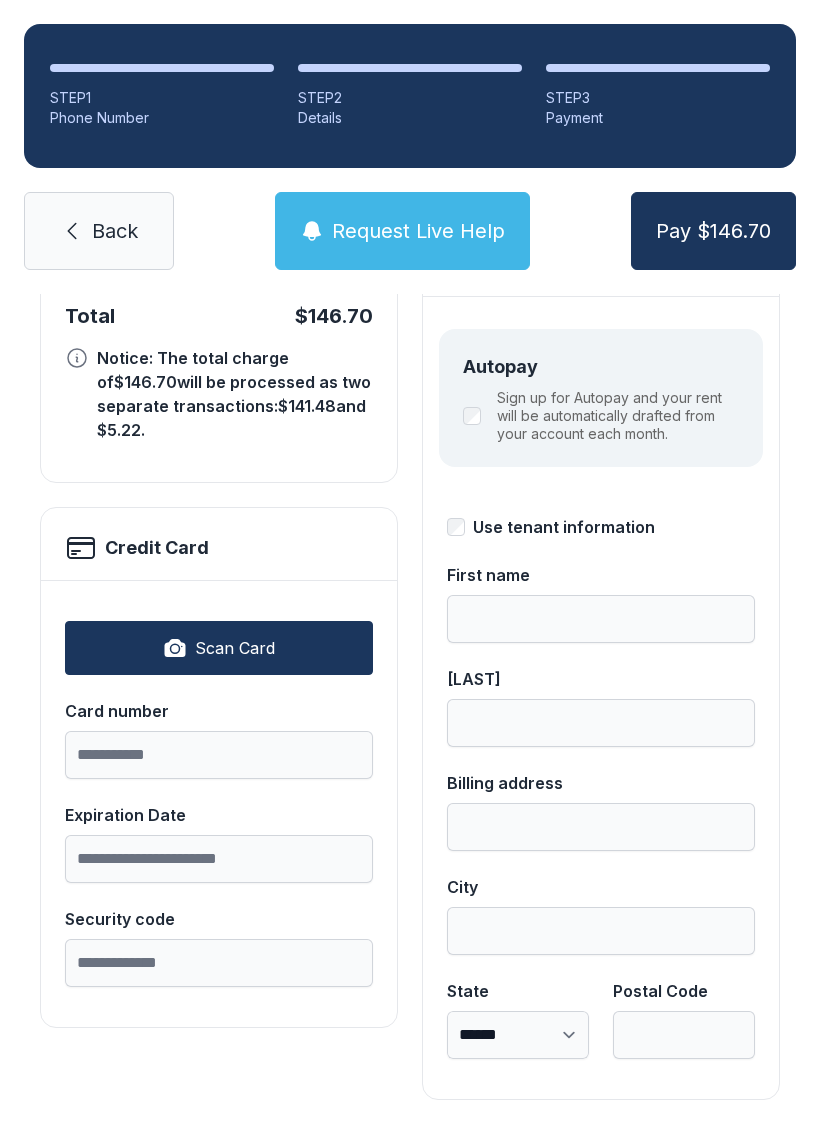 click on "Scan Card" at bounding box center (219, 648) 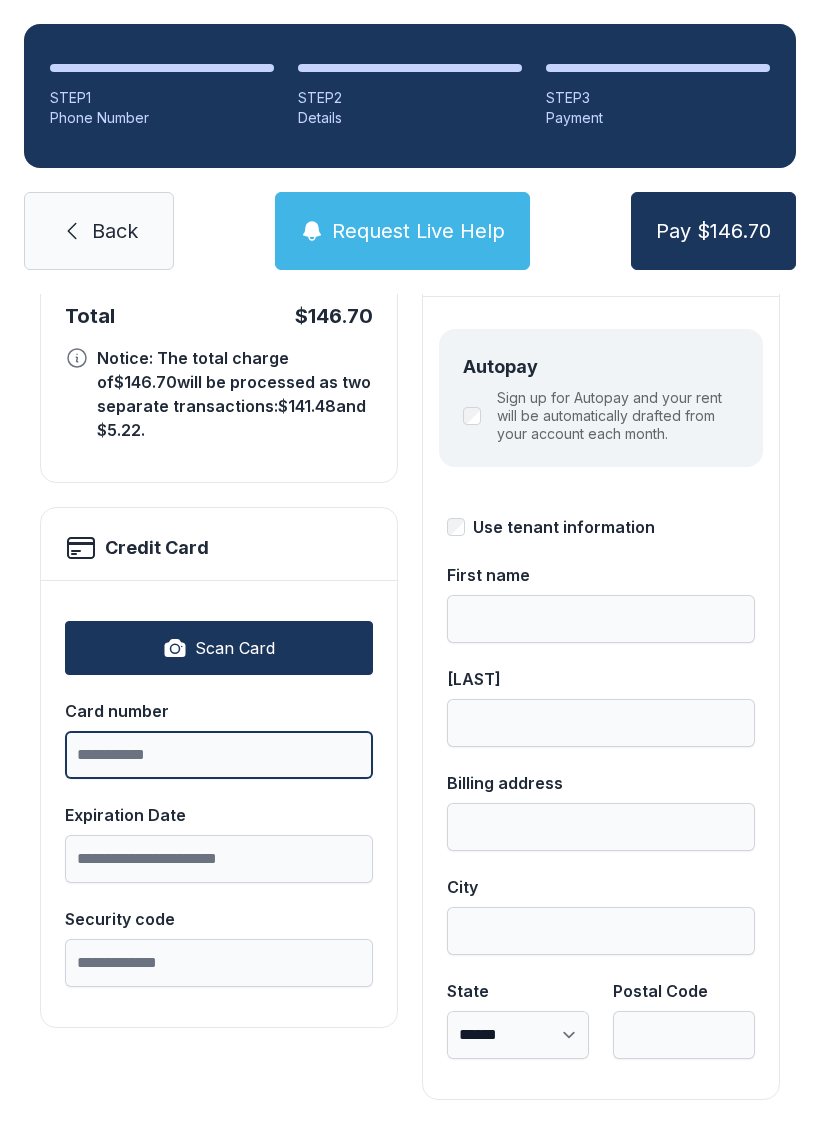 click on "Card number" at bounding box center (219, 755) 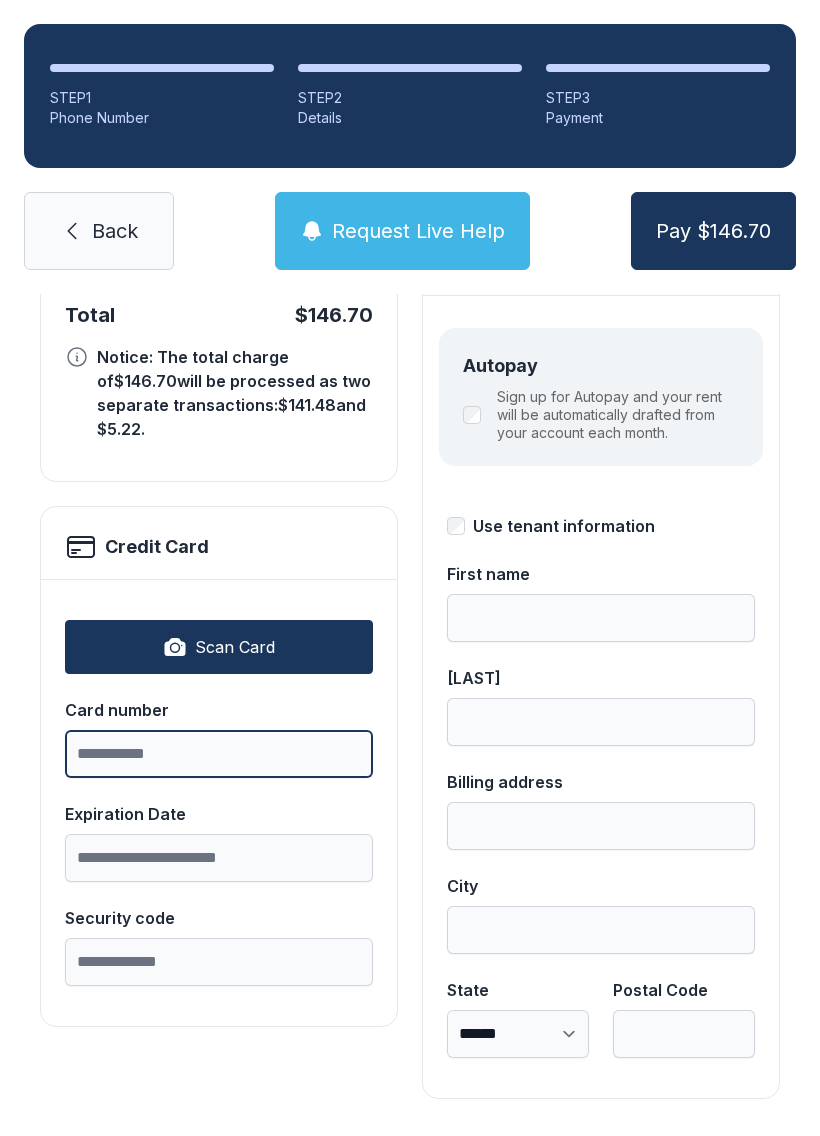 scroll, scrollTop: 218, scrollLeft: 0, axis: vertical 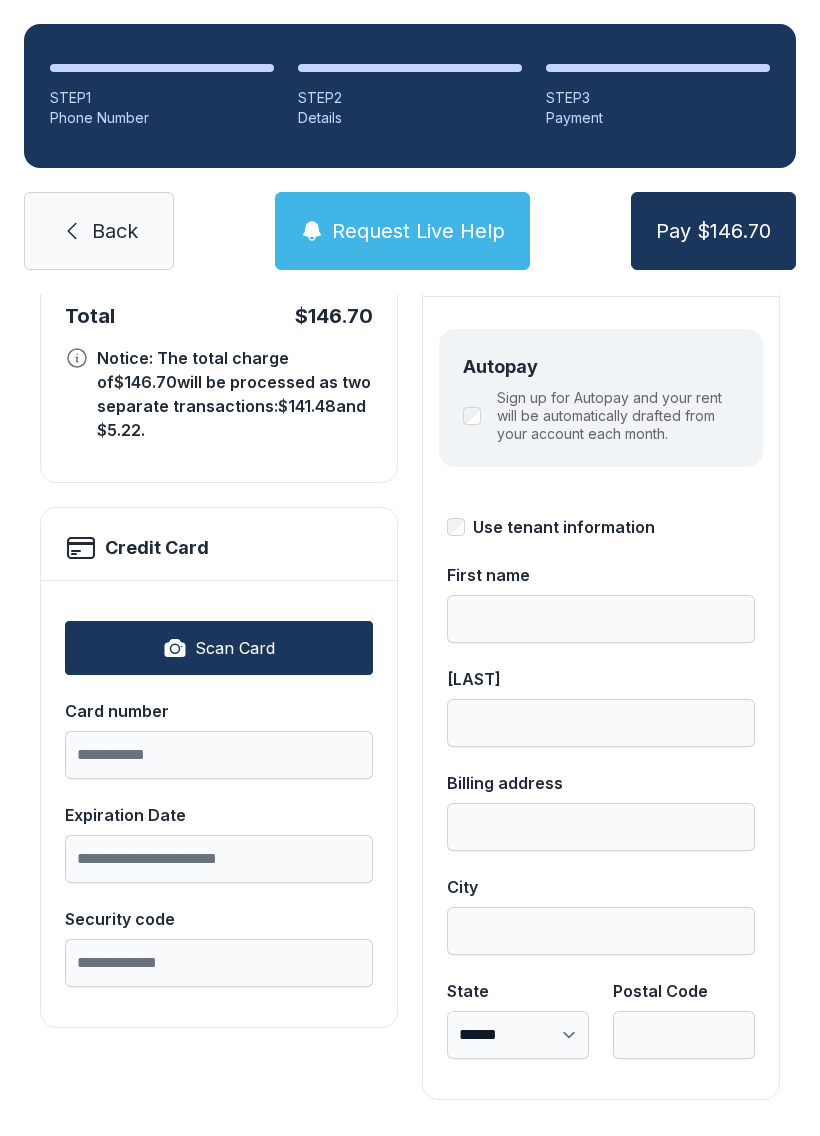 click on "Scan Card" at bounding box center [219, 648] 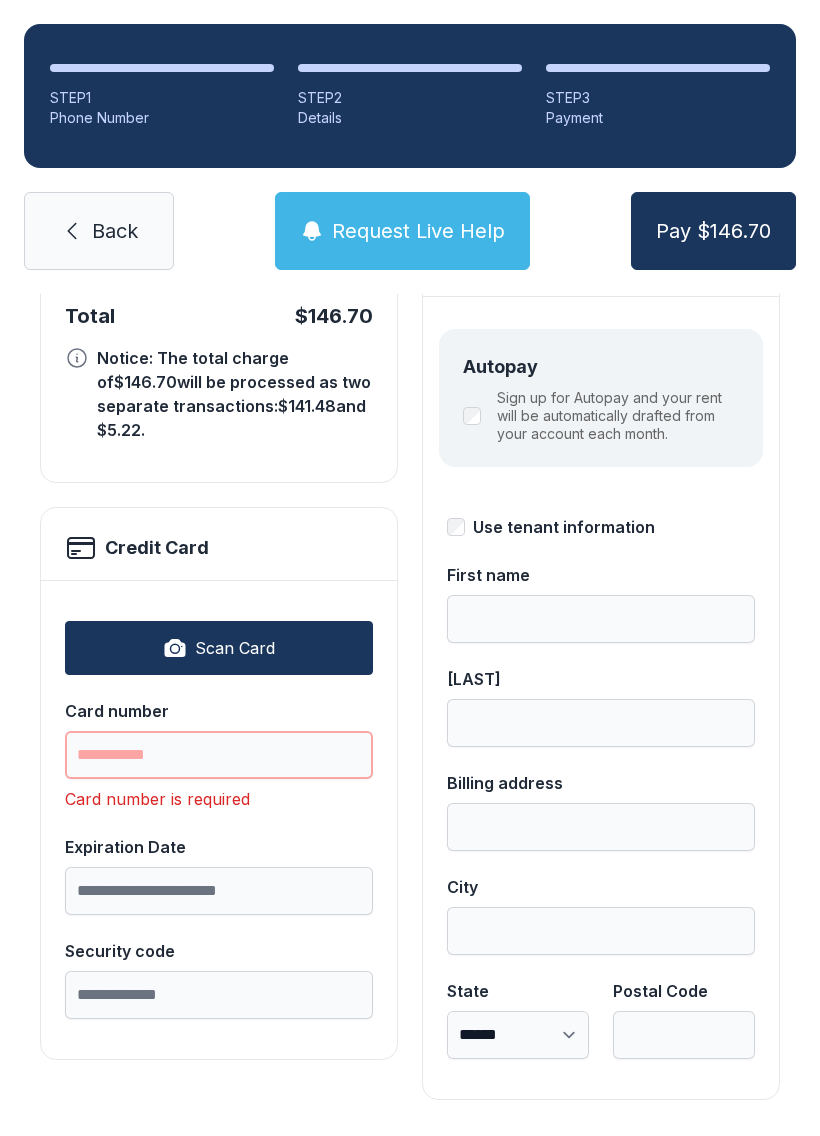 click on "Card number" at bounding box center [219, 755] 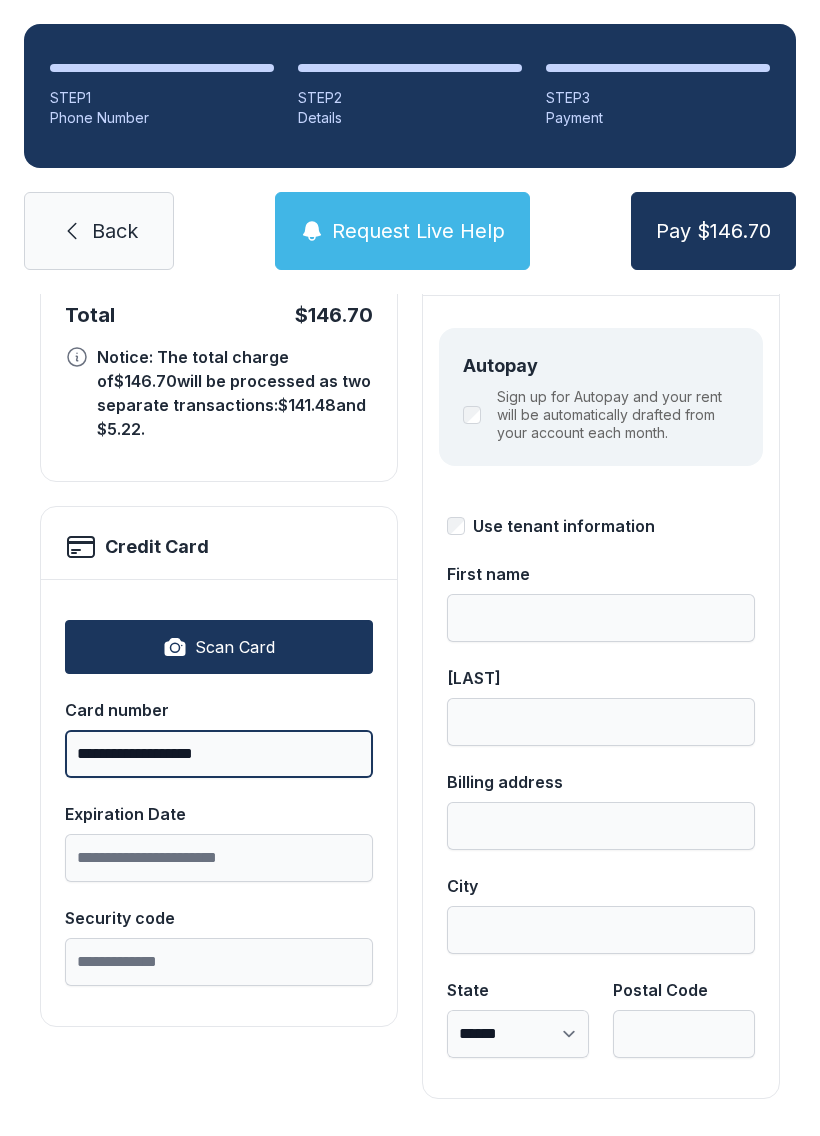 scroll, scrollTop: 218, scrollLeft: 0, axis: vertical 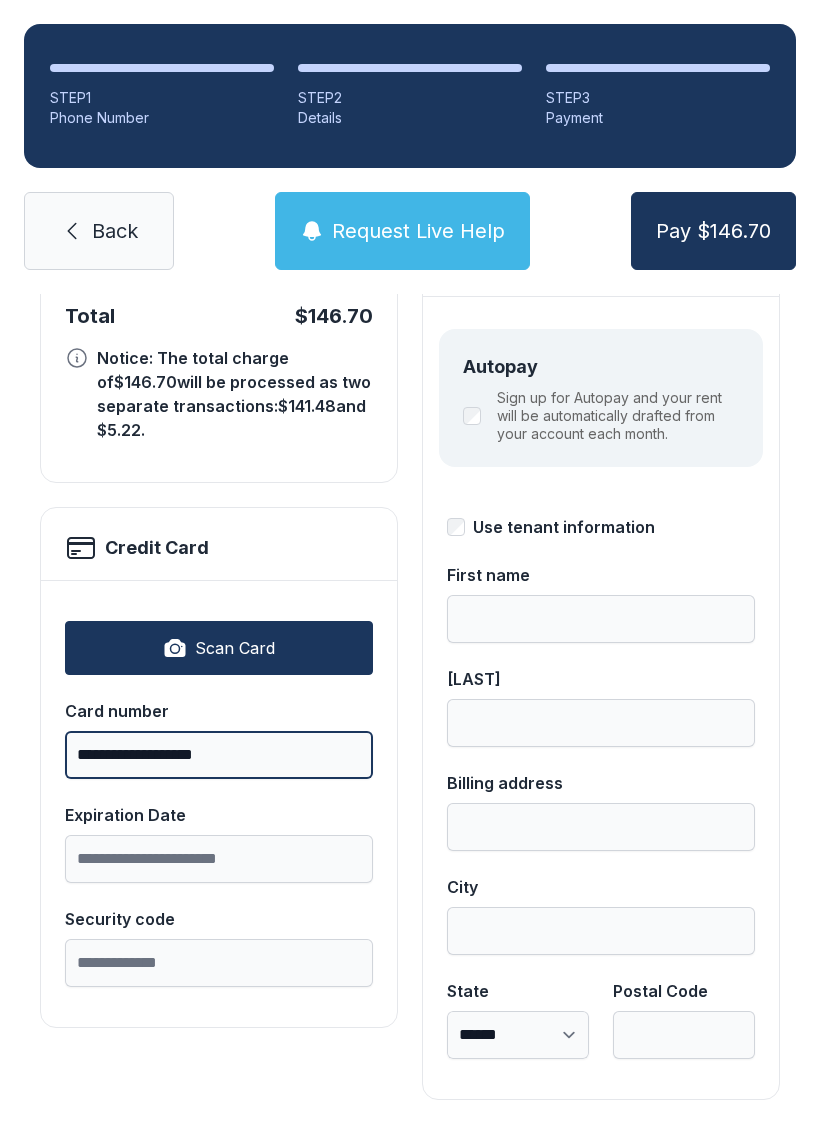 type on "**********" 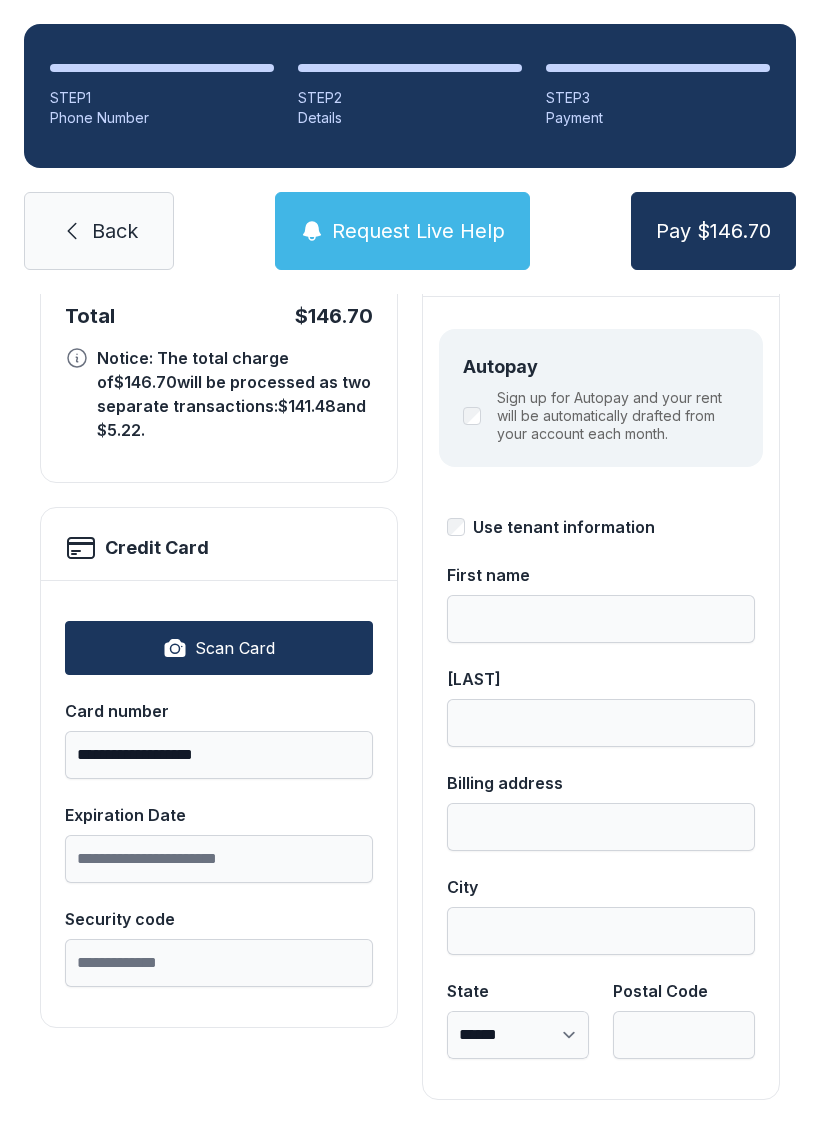 click on "**********" at bounding box center (219, 804) 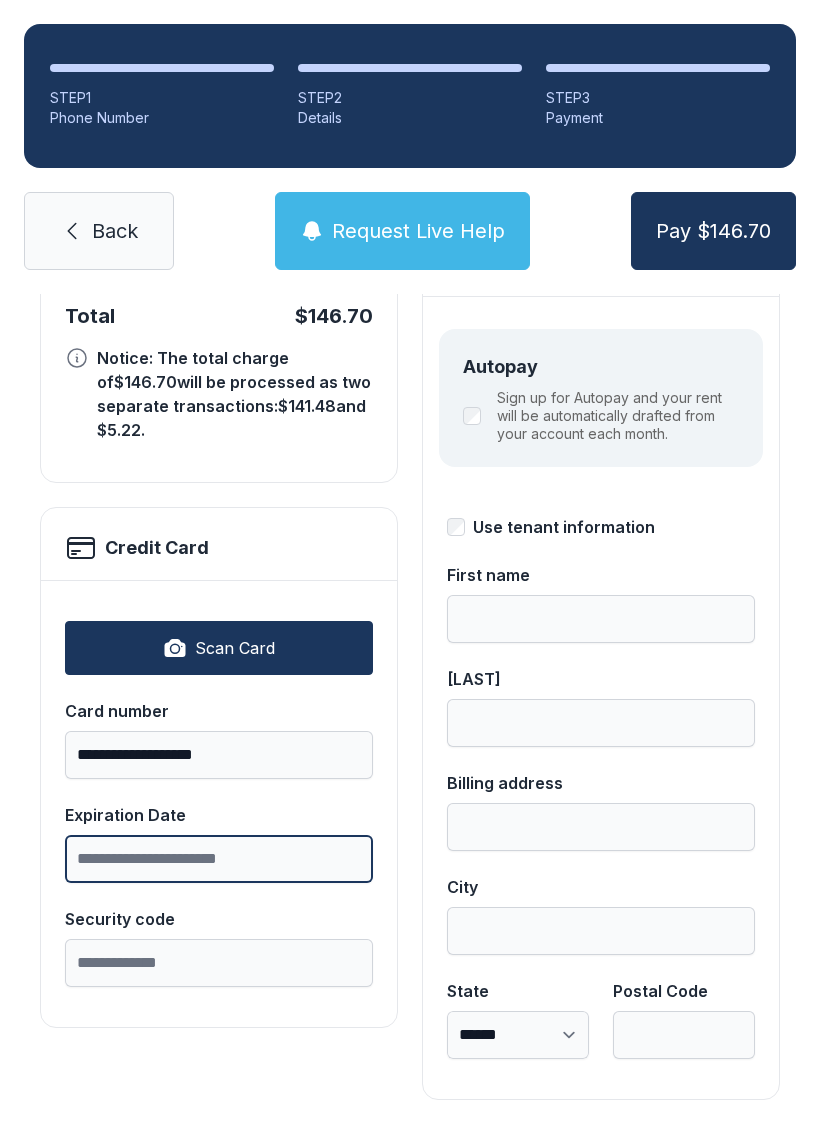 click on "Expiration Date" at bounding box center (219, 859) 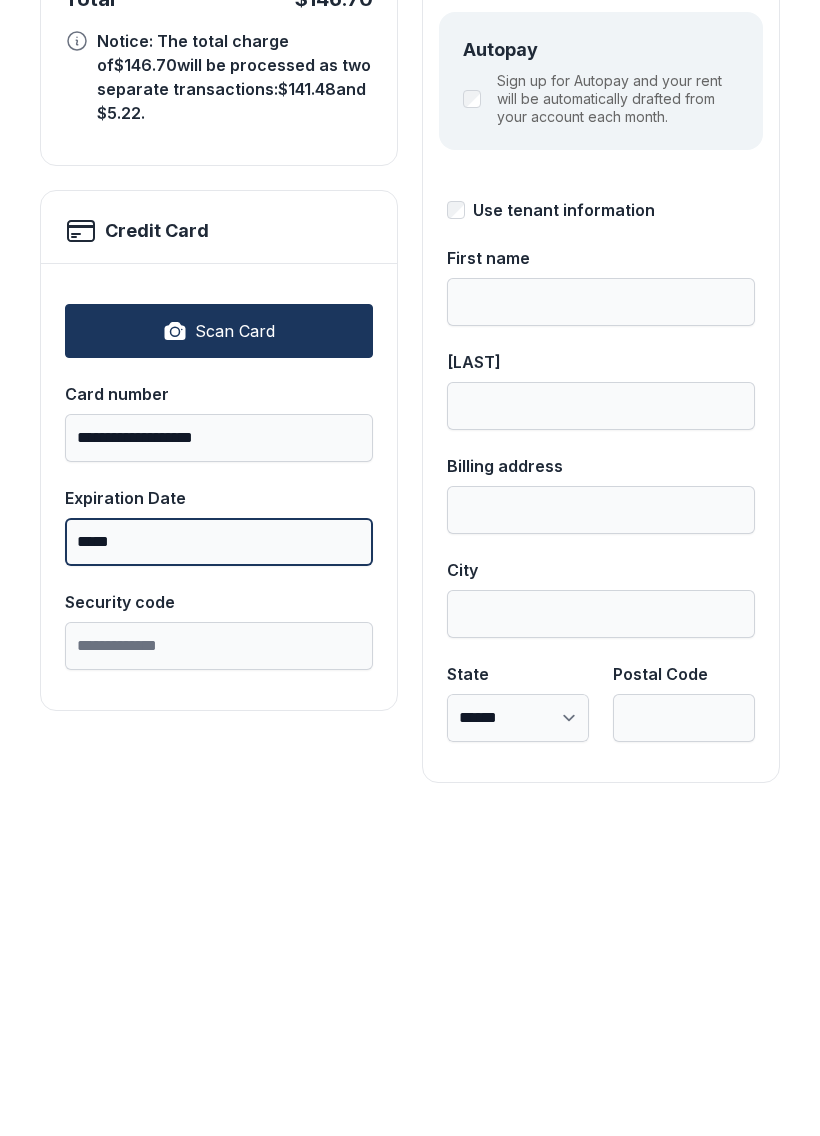 type on "*****" 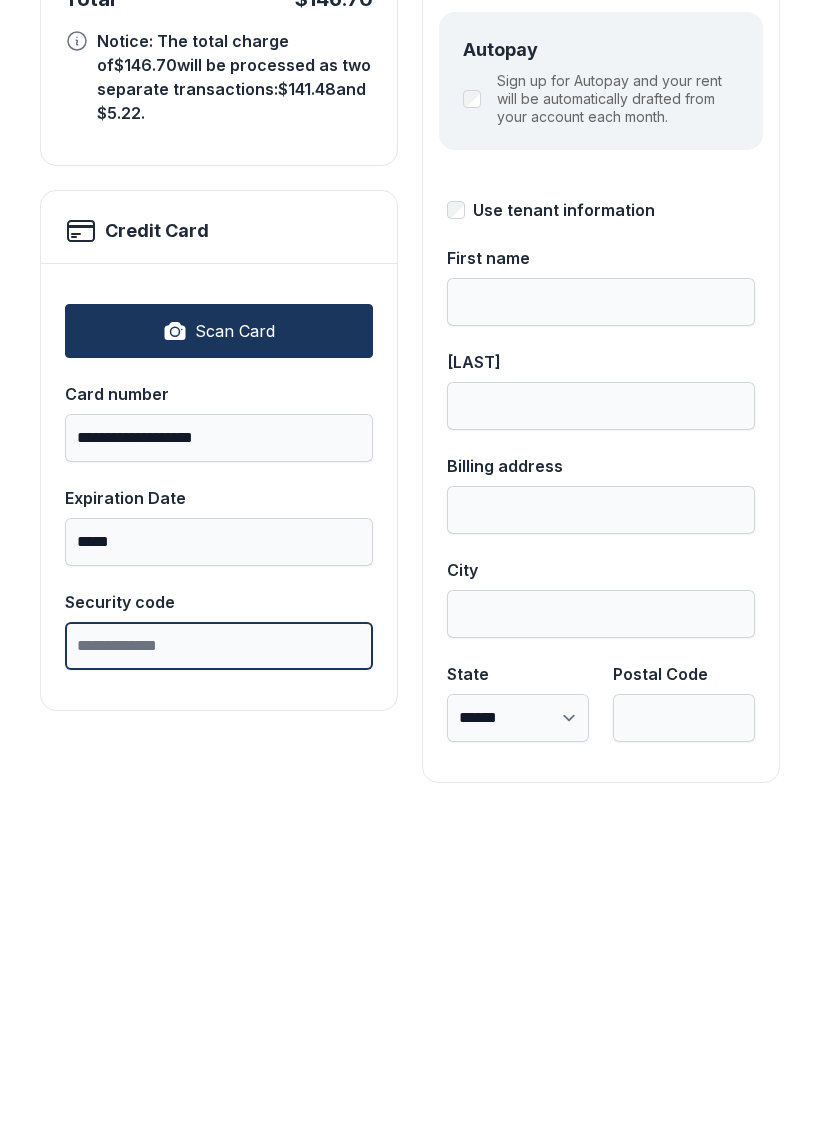 click on "Security code" at bounding box center (219, 963) 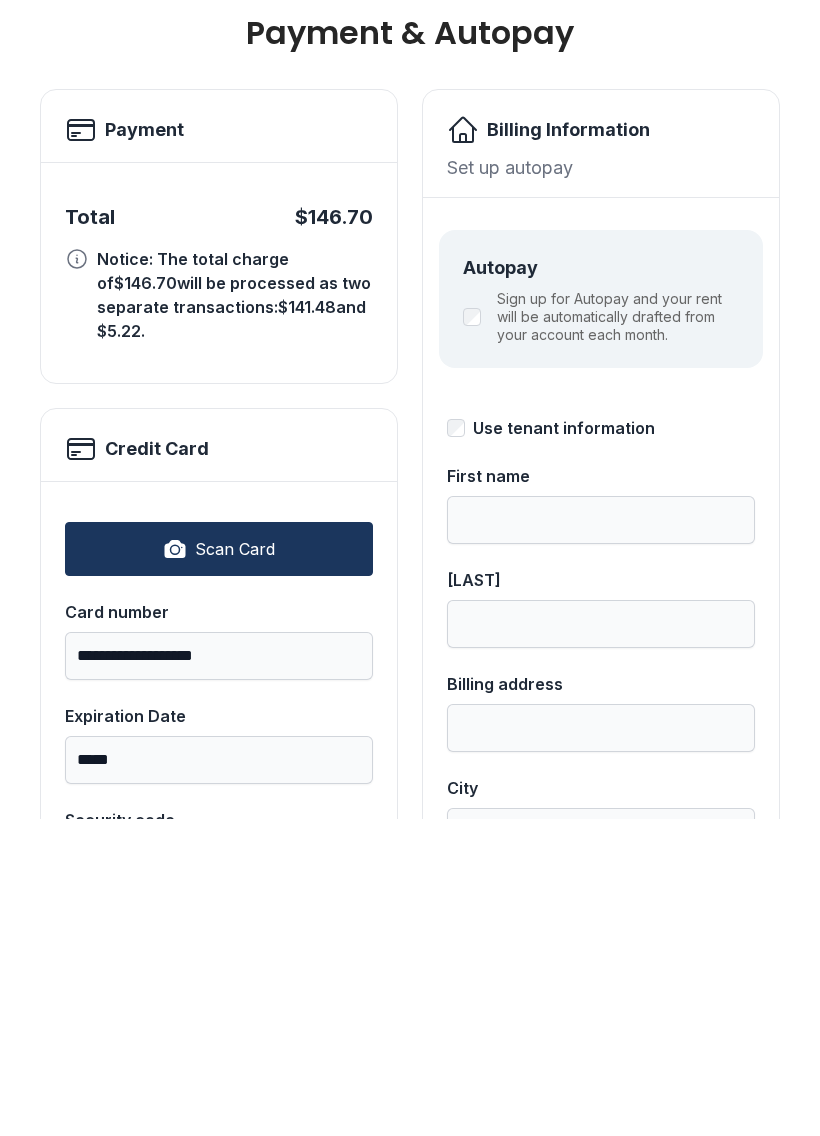 scroll, scrollTop: 0, scrollLeft: 0, axis: both 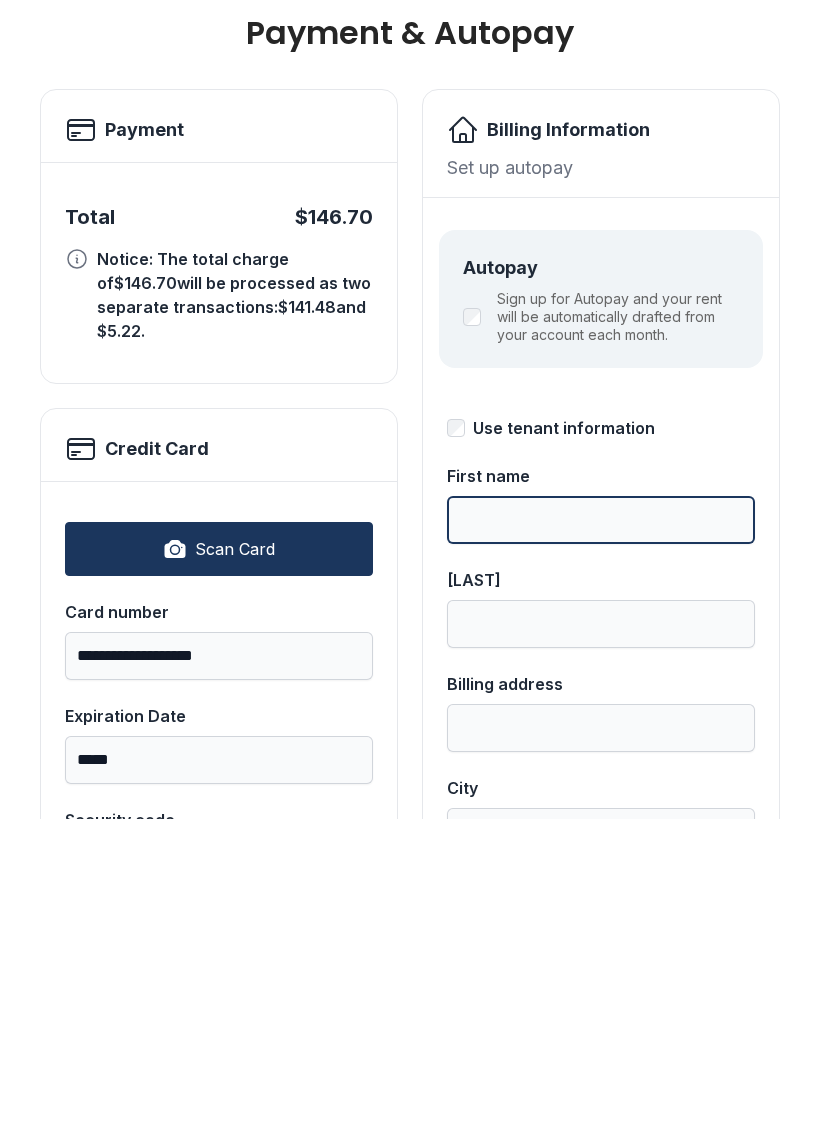 click on "First name" at bounding box center [601, 837] 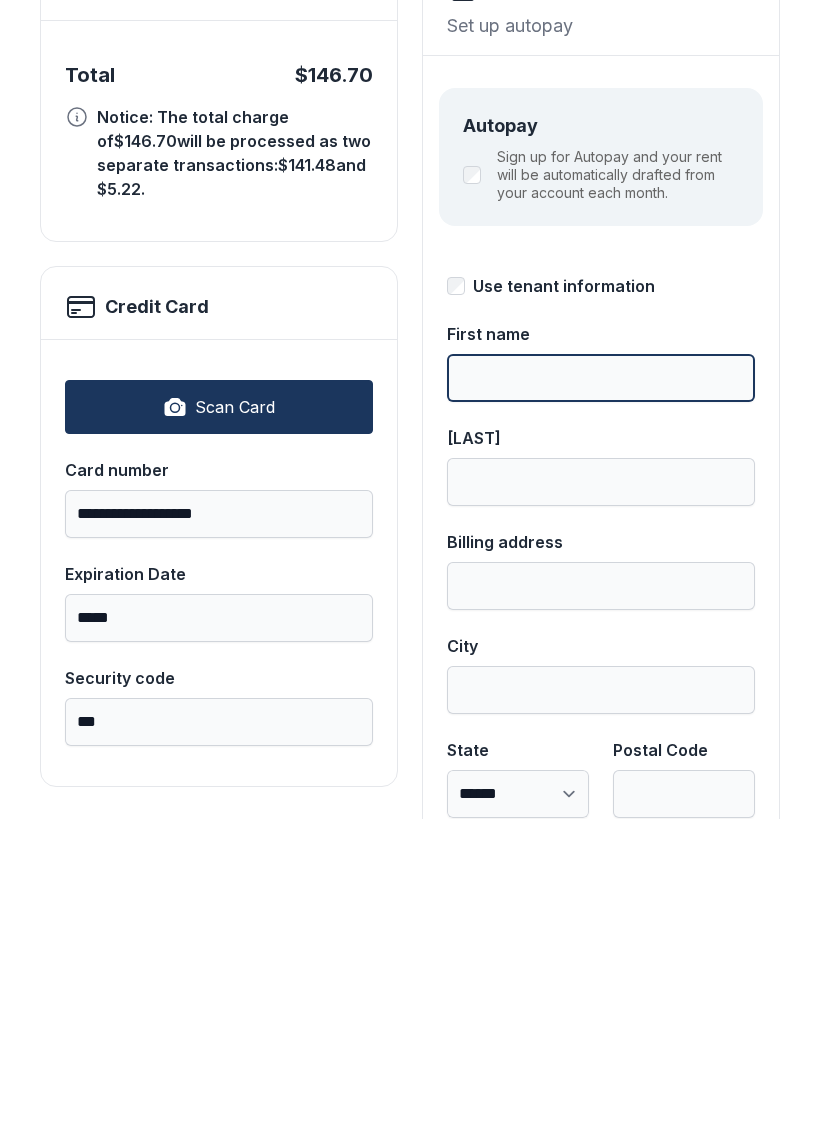 scroll, scrollTop: 149, scrollLeft: 0, axis: vertical 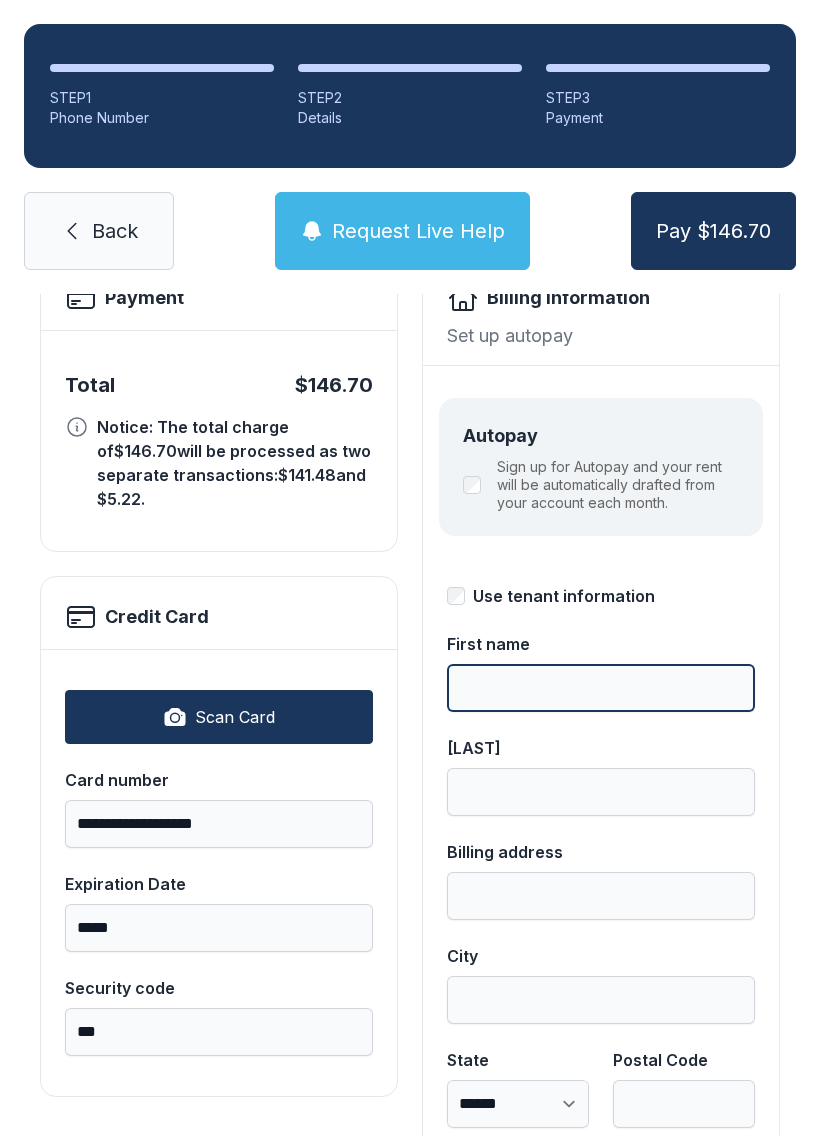 click on "First name" at bounding box center (601, 688) 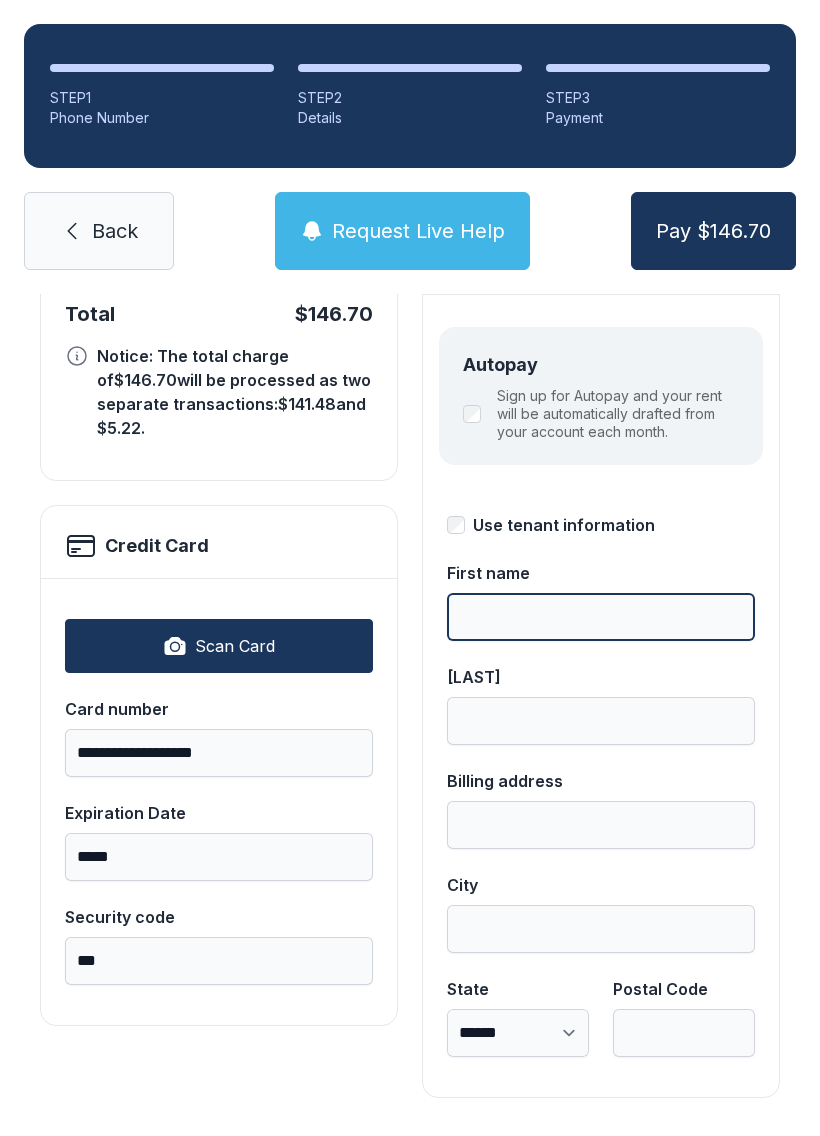 scroll, scrollTop: 218, scrollLeft: 0, axis: vertical 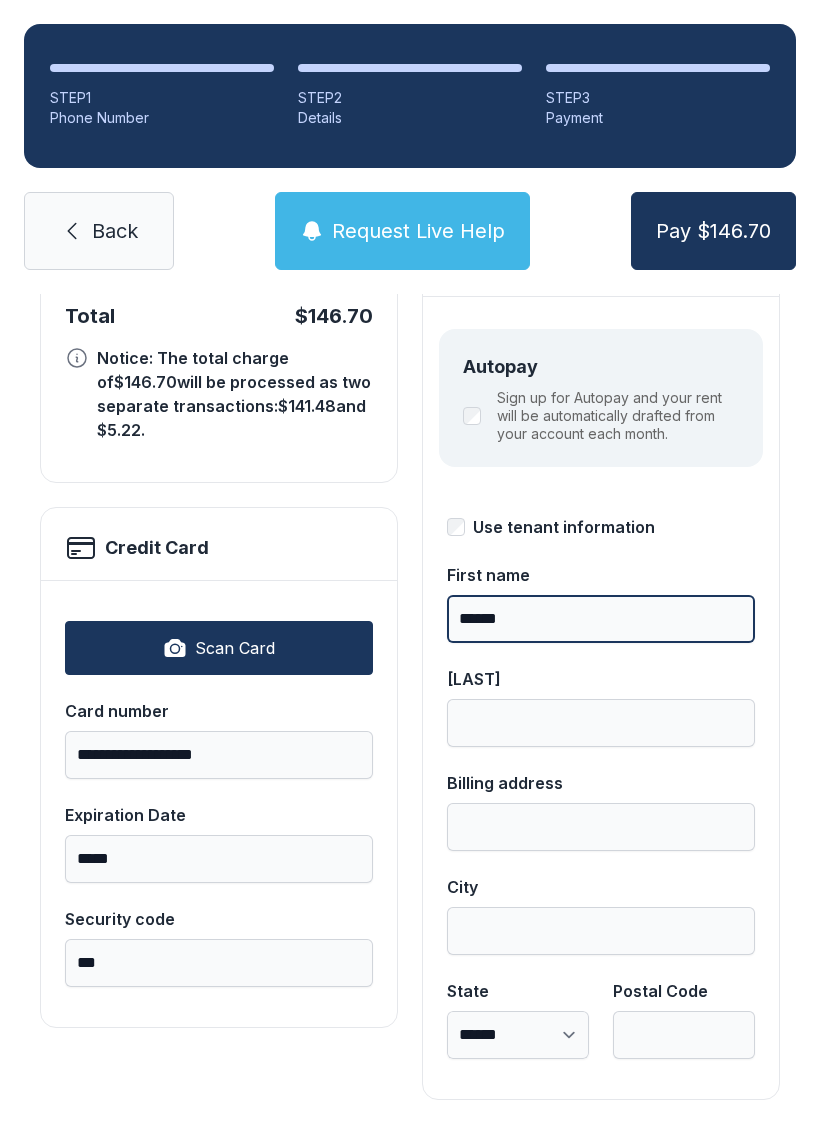 type on "*****" 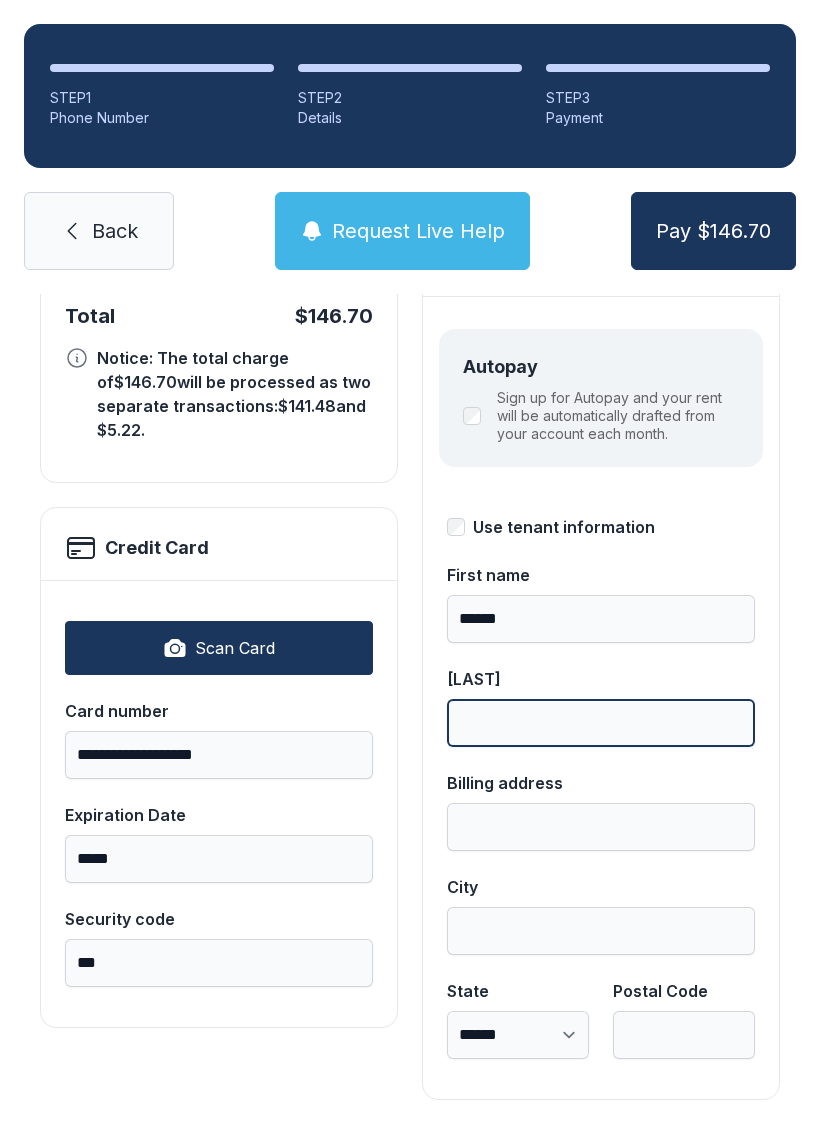 click on "[LAST]" at bounding box center (601, 723) 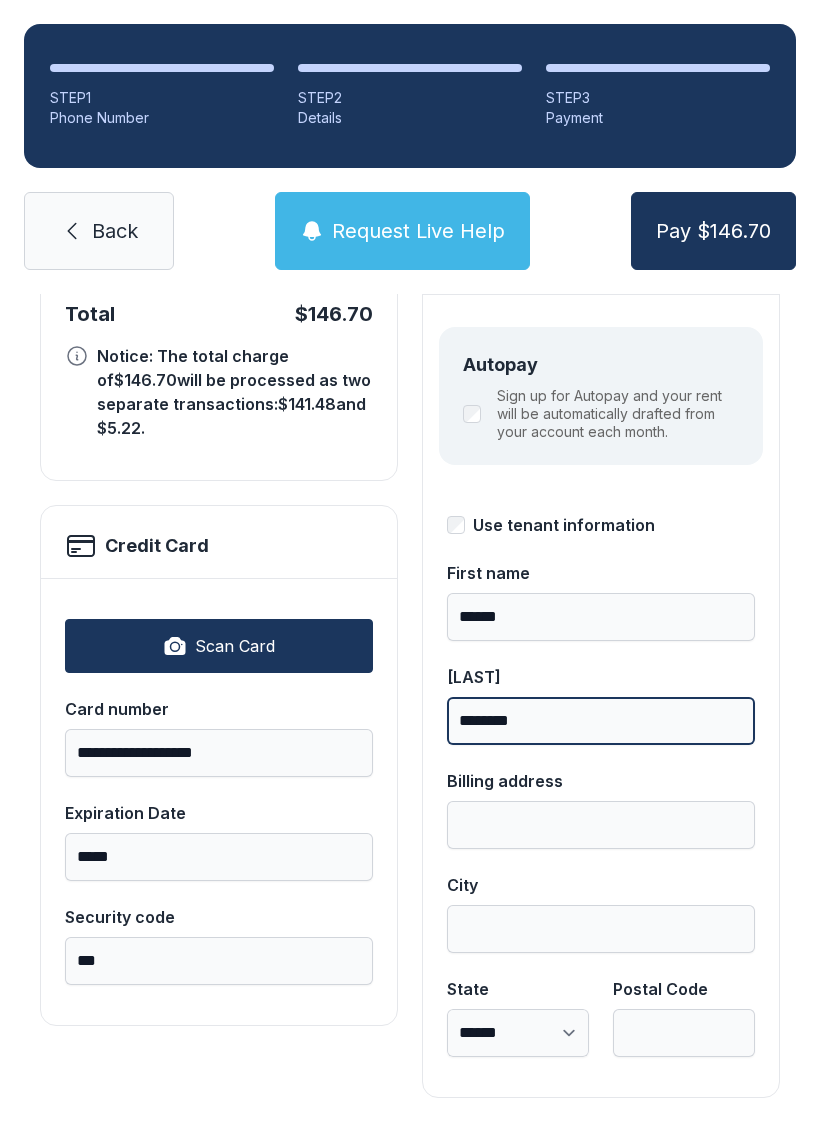 scroll, scrollTop: 218, scrollLeft: 0, axis: vertical 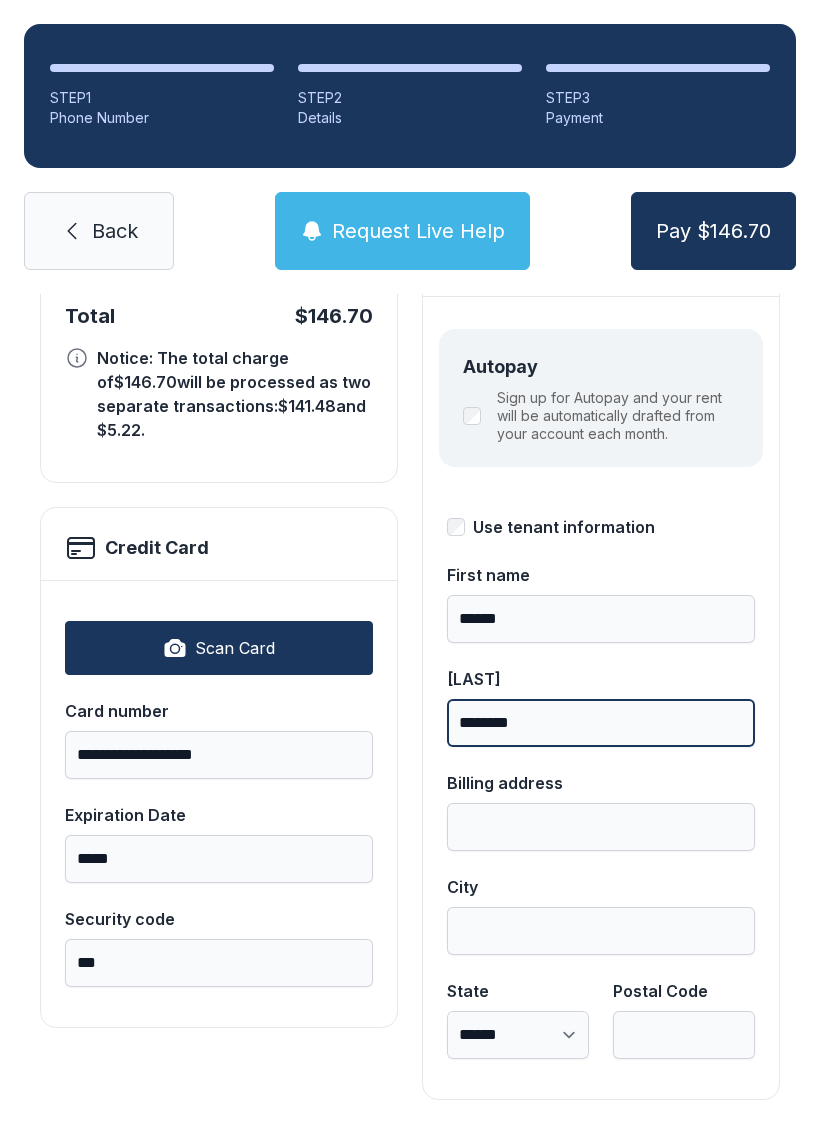 type on "********" 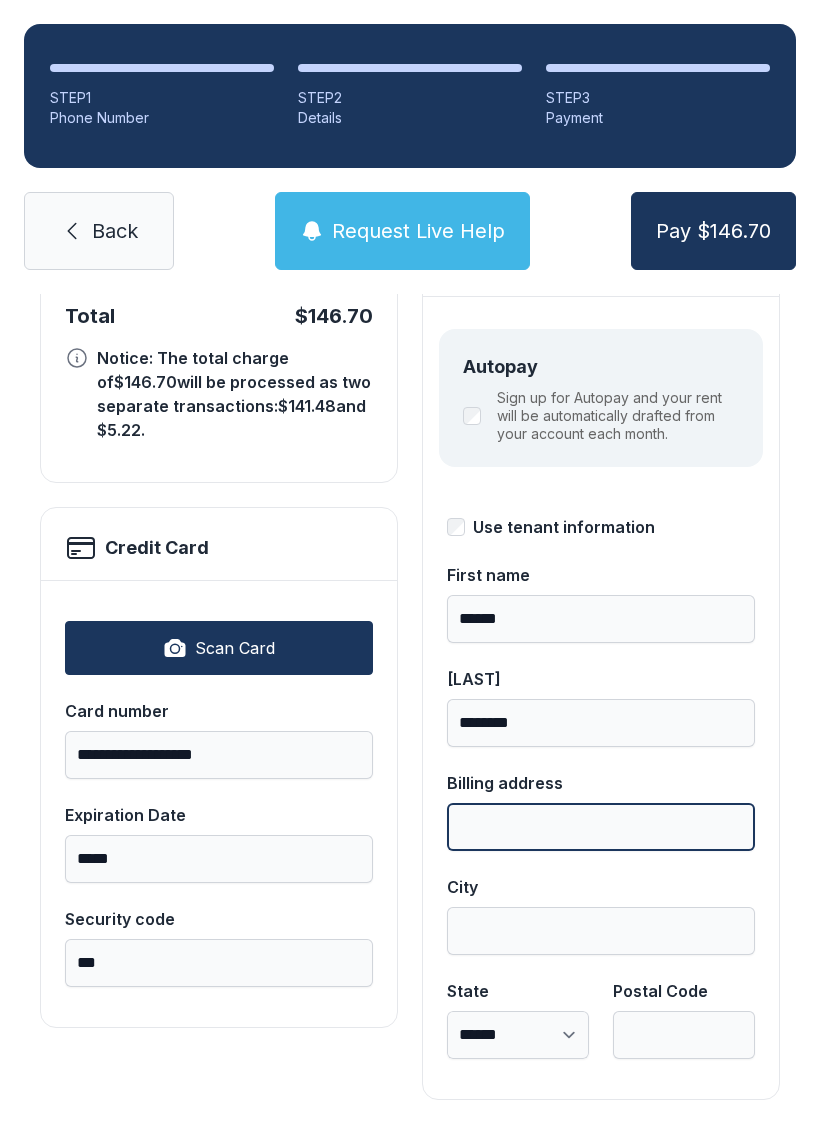 click on "Billing address" at bounding box center (601, 827) 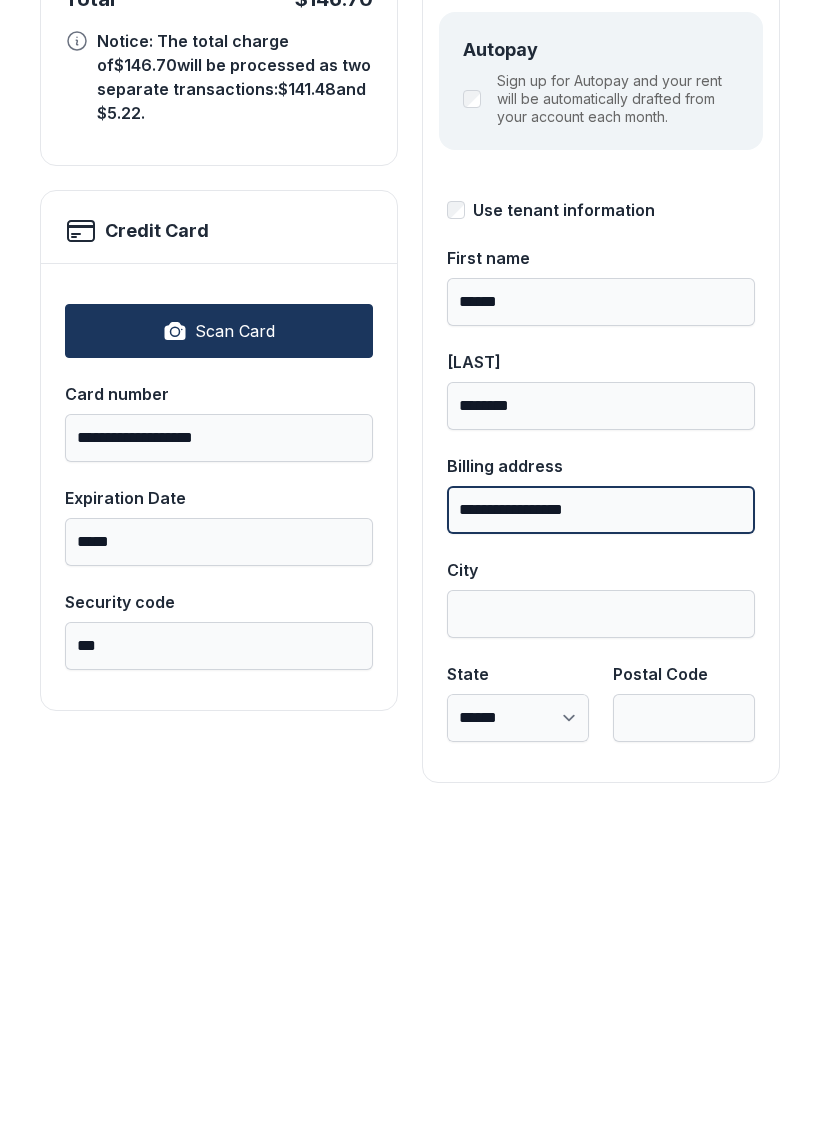 type on "**********" 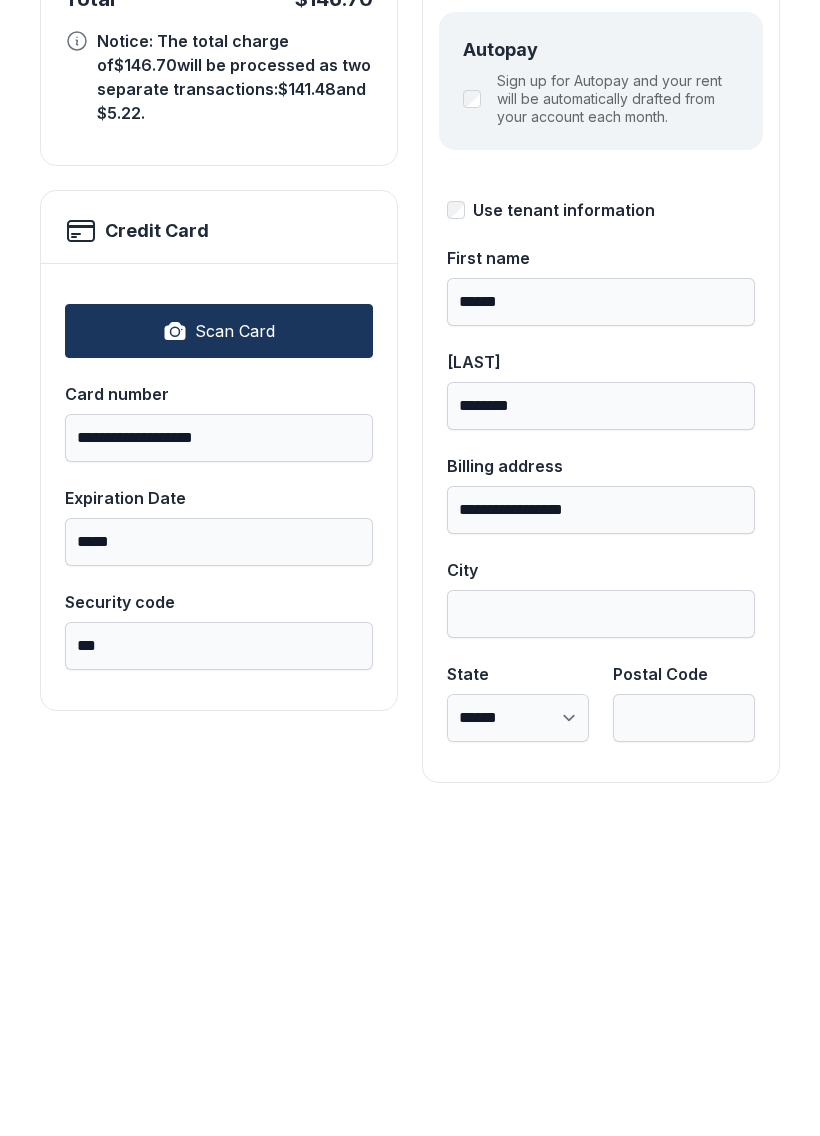 click on "City" at bounding box center (601, 931) 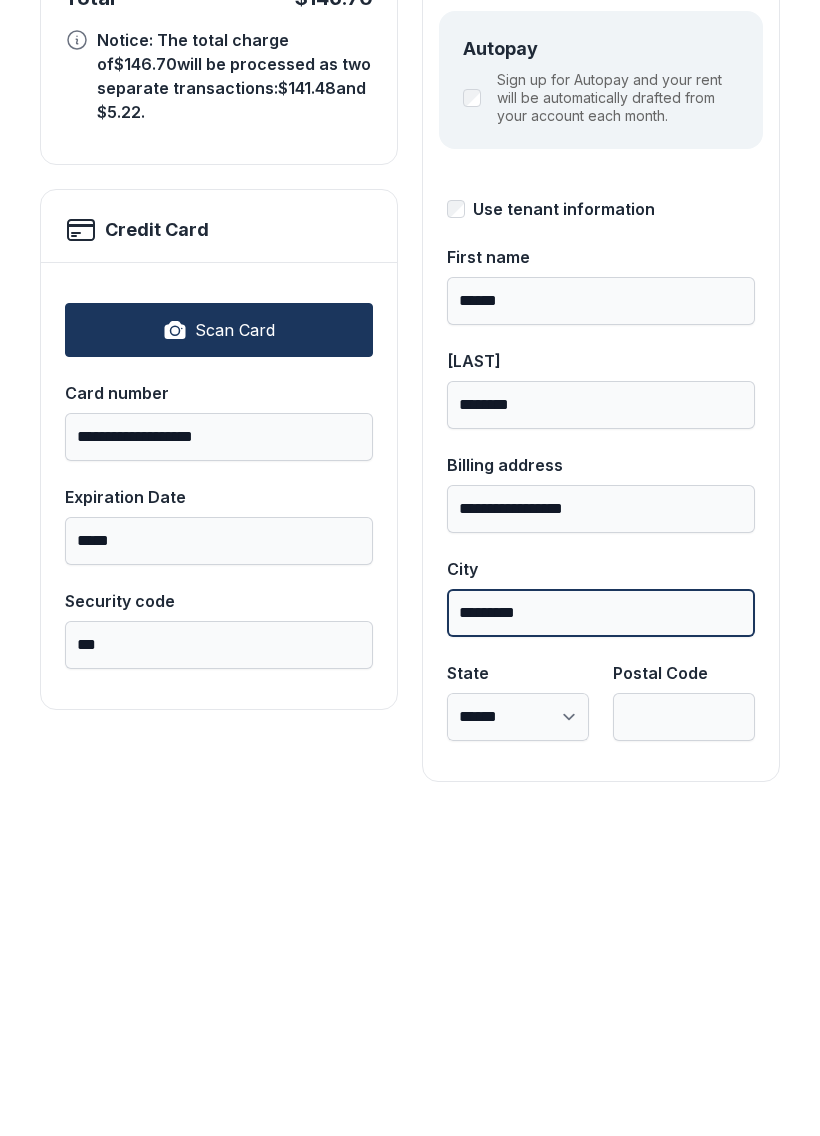 scroll, scrollTop: 218, scrollLeft: 0, axis: vertical 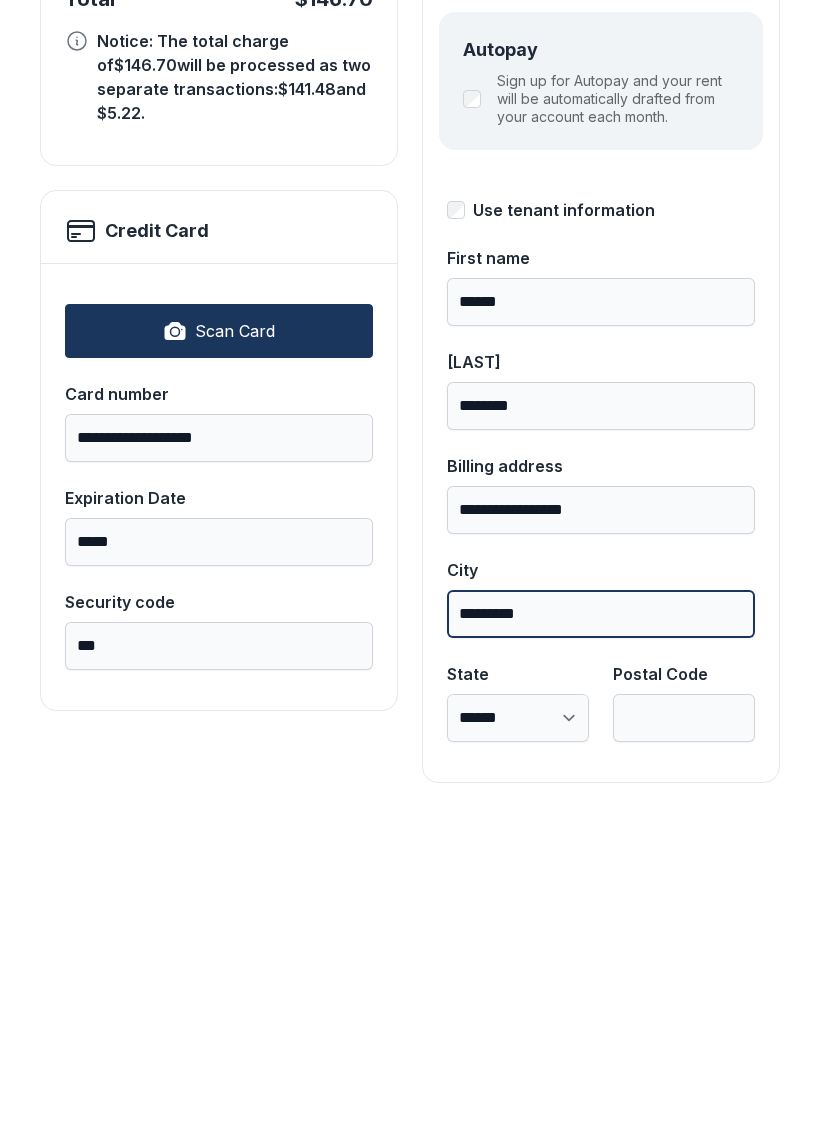 type on "*********" 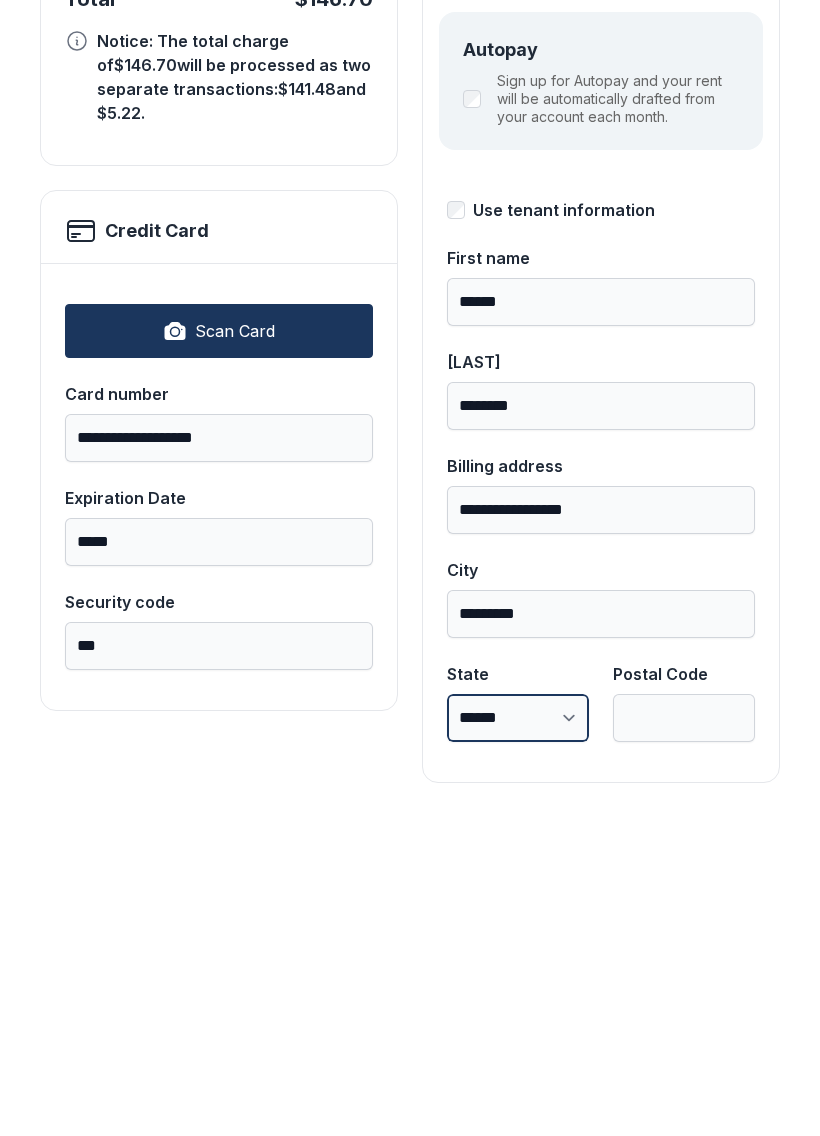 click on "**********" at bounding box center [518, 1035] 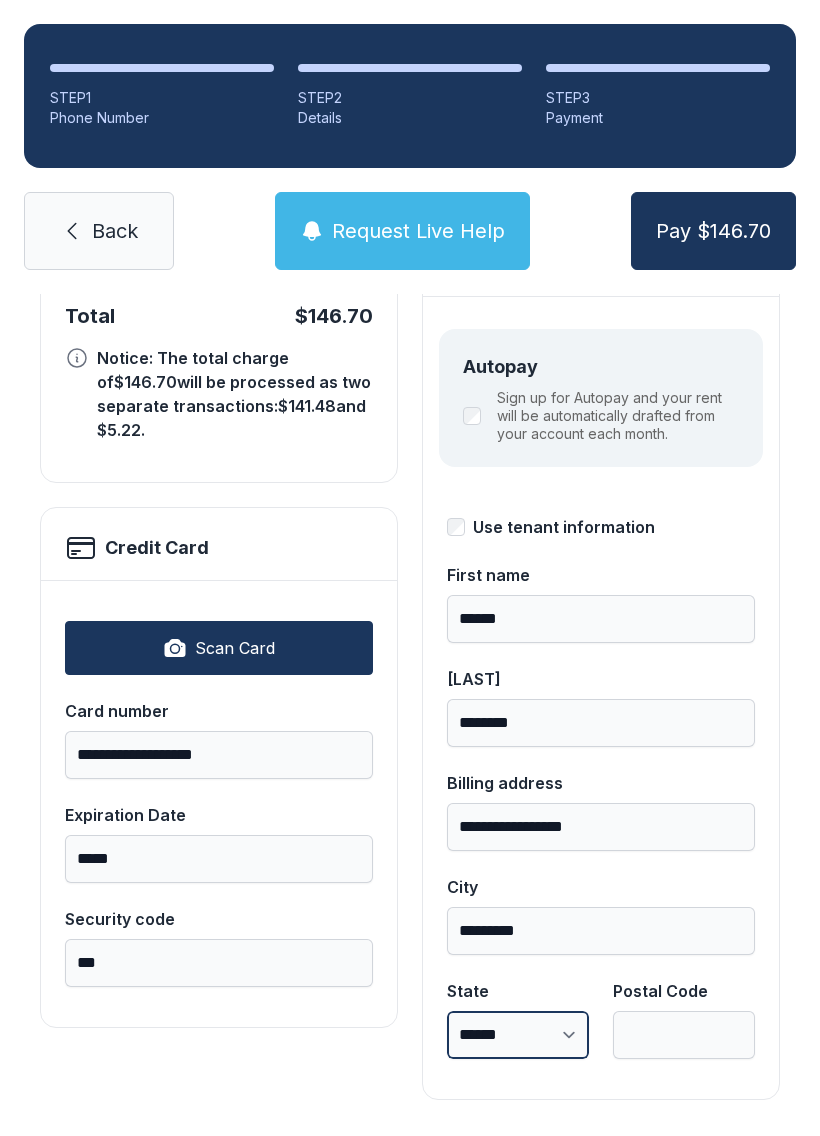 select on "**" 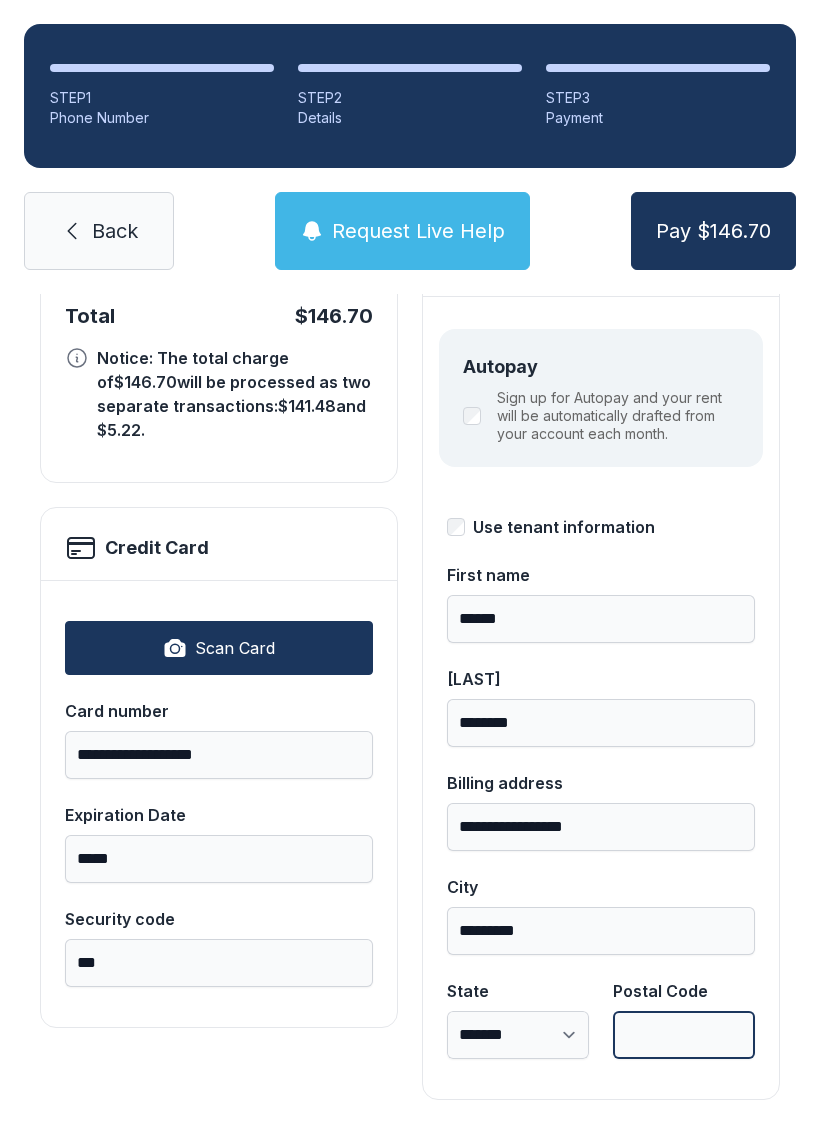 click on "Postal Code" at bounding box center (684, 1035) 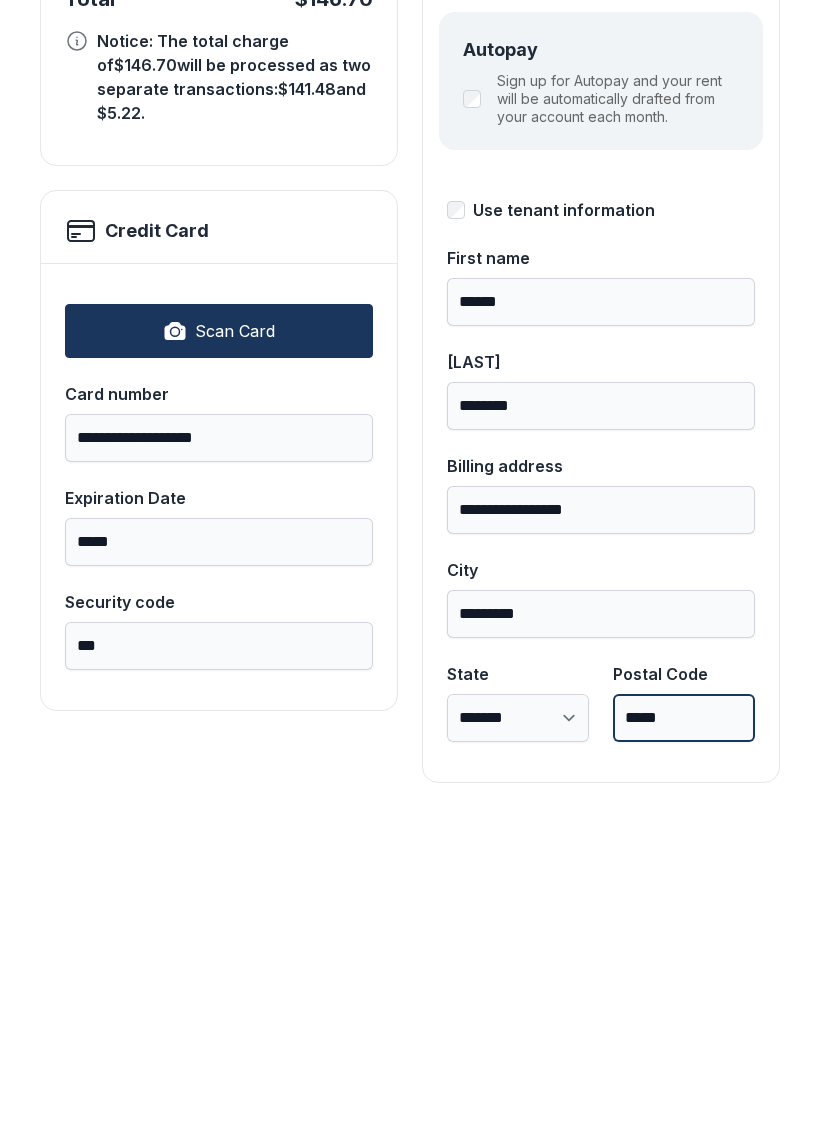 type on "*****" 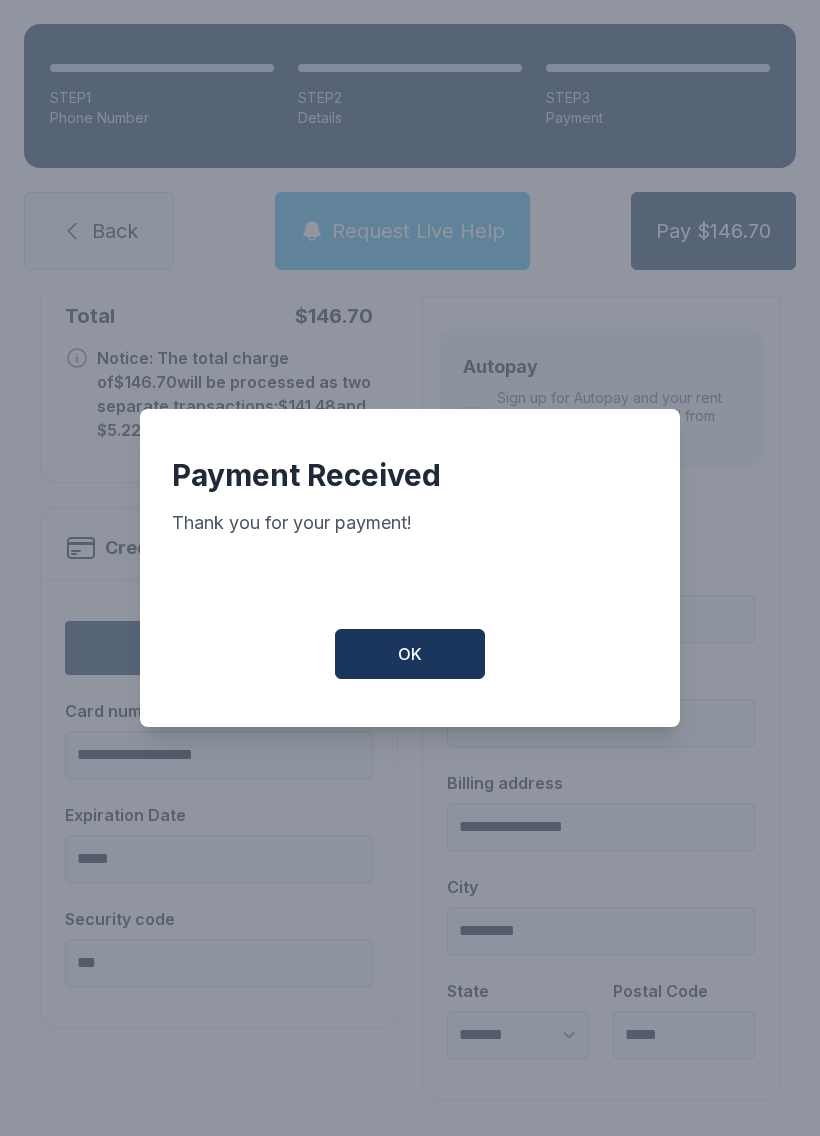 click on "OK" at bounding box center [410, 654] 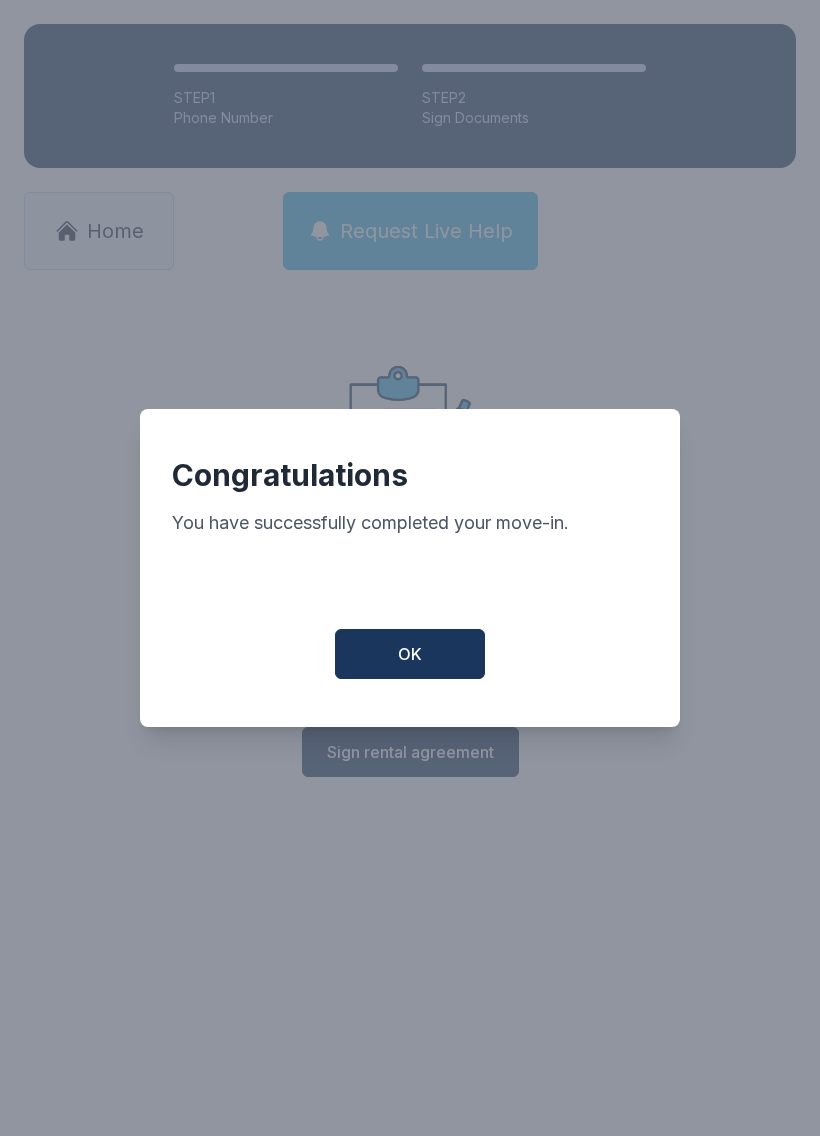 click on "Congratulations You have successfully completed your move-in. OK" at bounding box center (410, 568) 